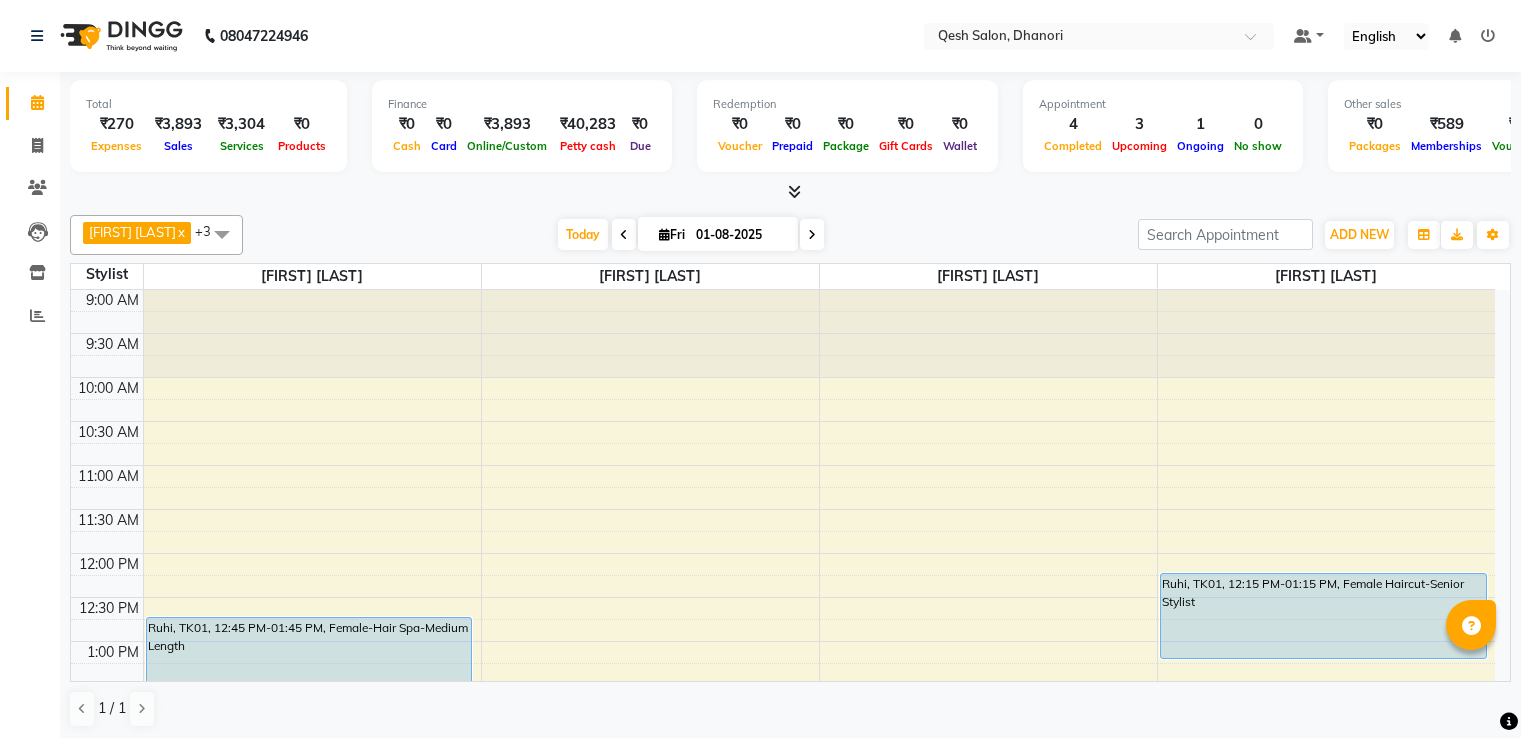 scroll, scrollTop: 1, scrollLeft: 0, axis: vertical 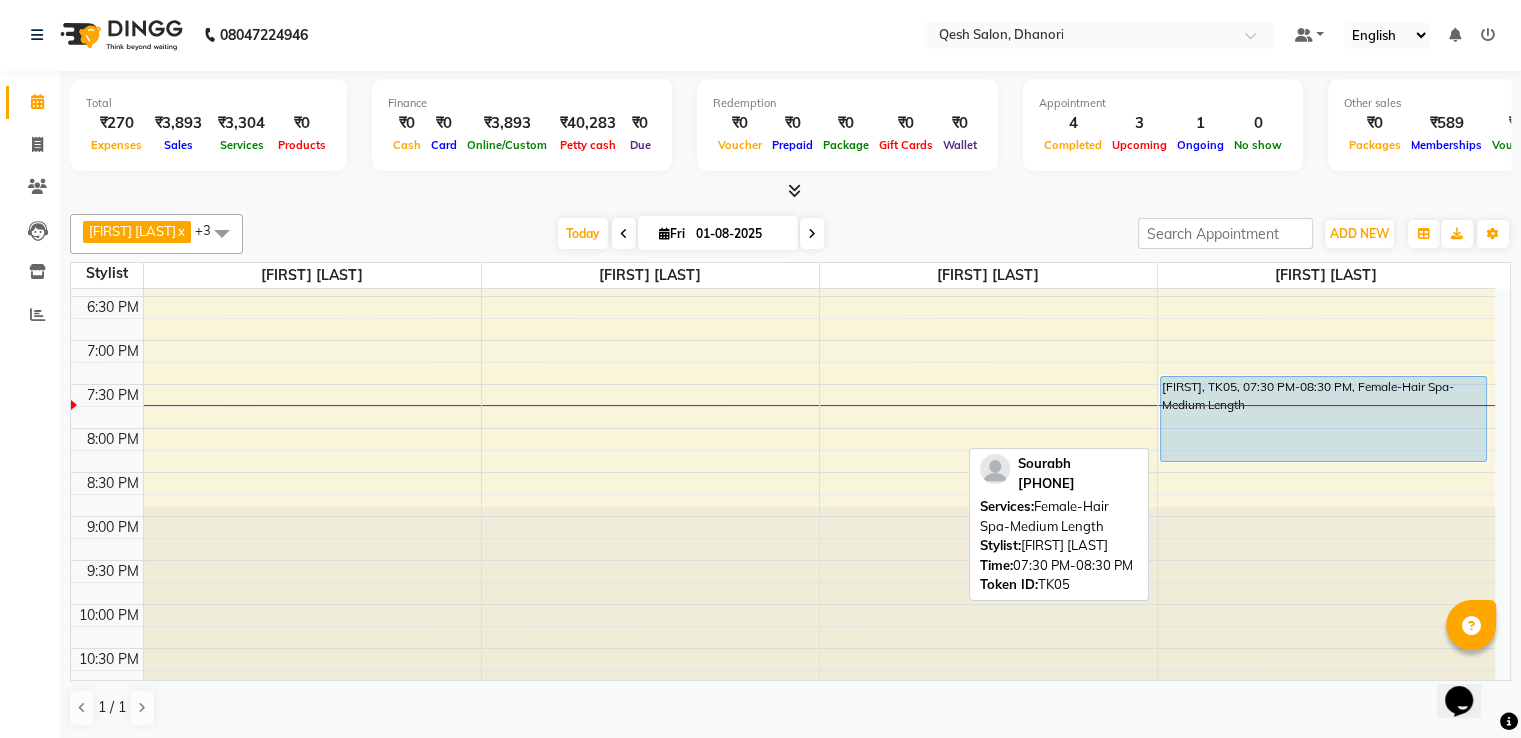 click on "[FIRST], TK05, 07:30 PM-08:30 PM, Female-Hair Spa-Medium Length" at bounding box center (1323, 419) 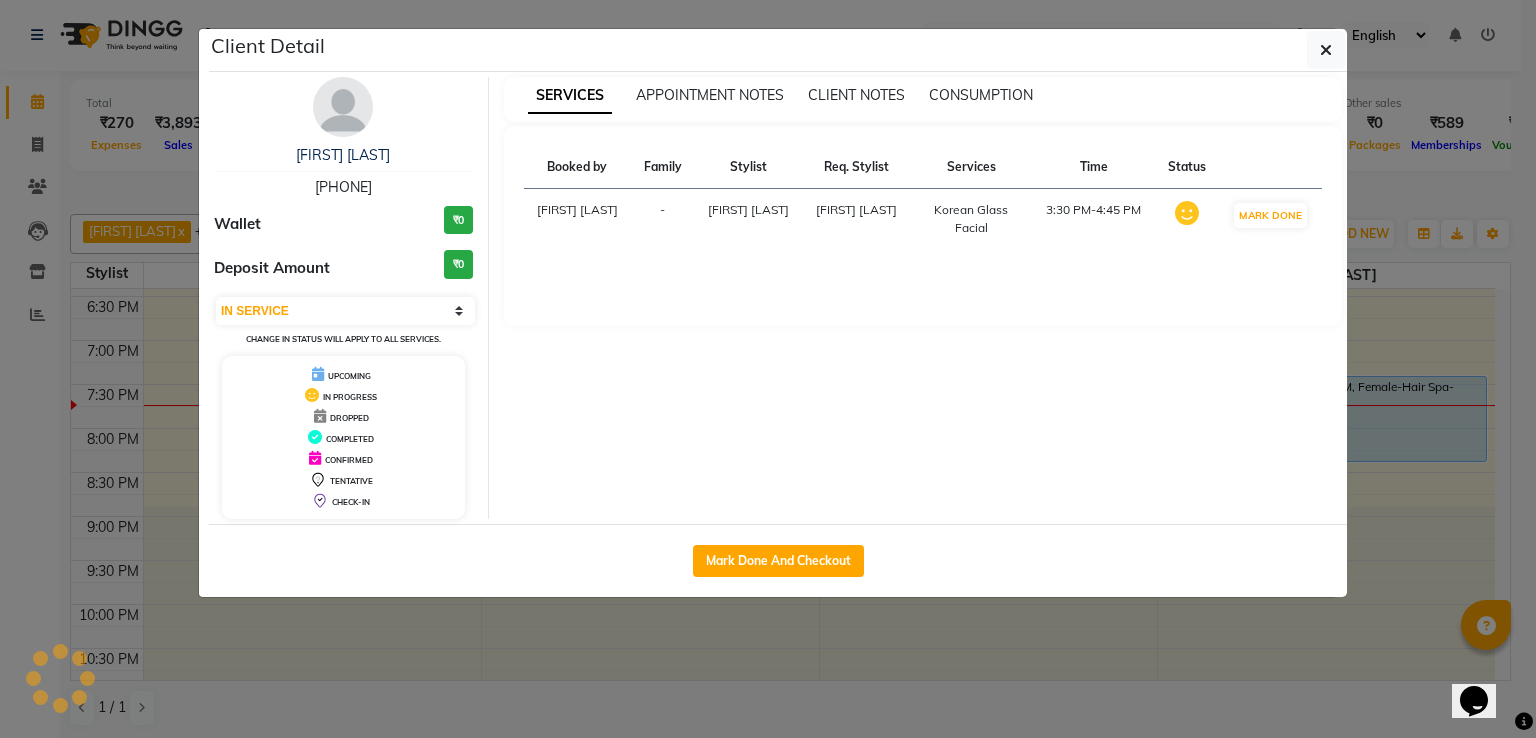 select on "5" 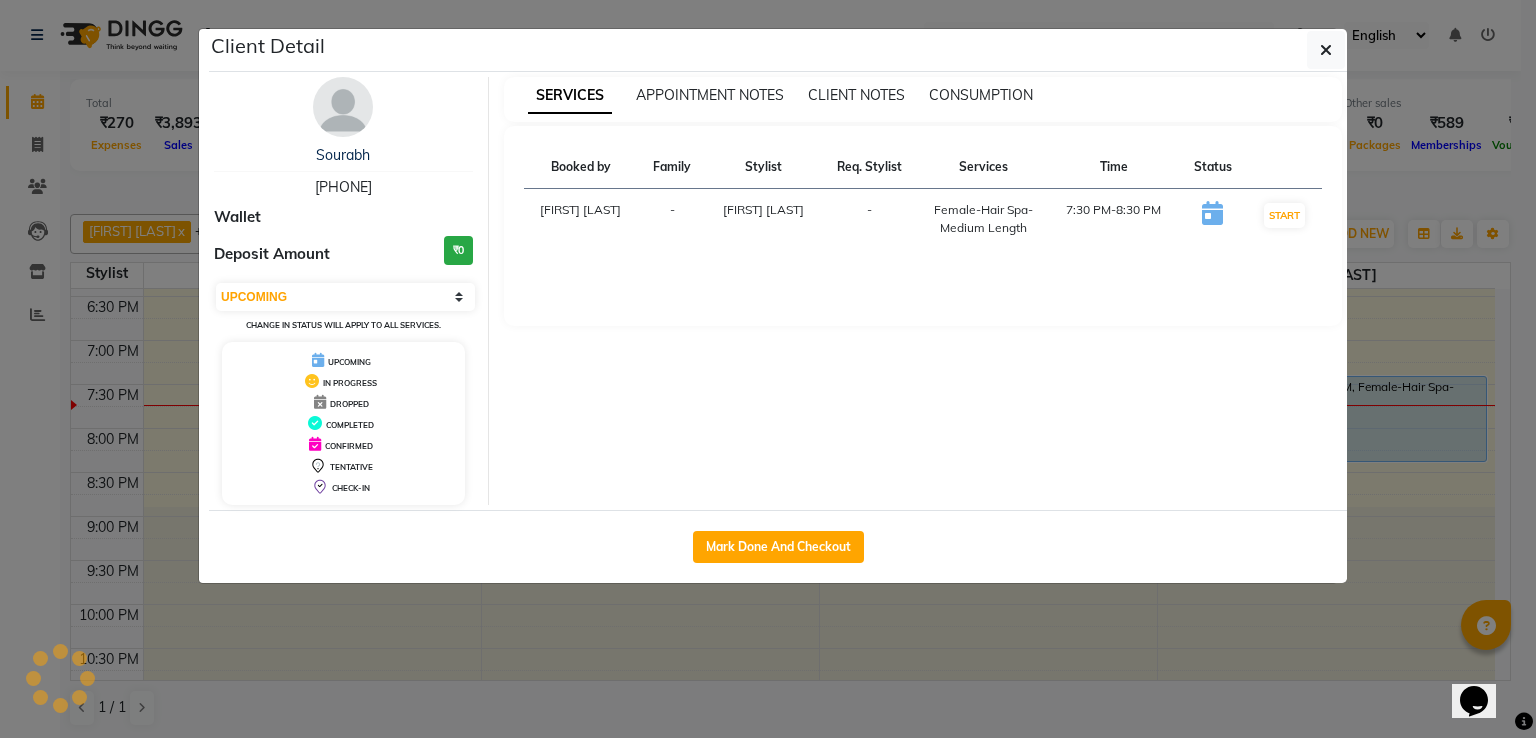 click on "Client Detail  Sourabh    [PHONE] Wallet Deposit Amount  ₹0  Select IN SERVICE CONFIRMED TENTATIVE CHECK IN MARK DONE UPCOMING Change in status will apply to all services. UPCOMING IN PROGRESS DROPPED COMPLETED CONFIRMED TENTATIVE CHECK-IN SERVICES APPOINTMENT NOTES CLIENT NOTES CONSUMPTION Booked by Family Stylist Req. Stylist Services Time Status  [FIRST] [LAST]  - [FIRST] [LAST] -  Female-Hair Spa-Medium Length   7:30 PM-8:30 PM   START   Mark Done And Checkout" 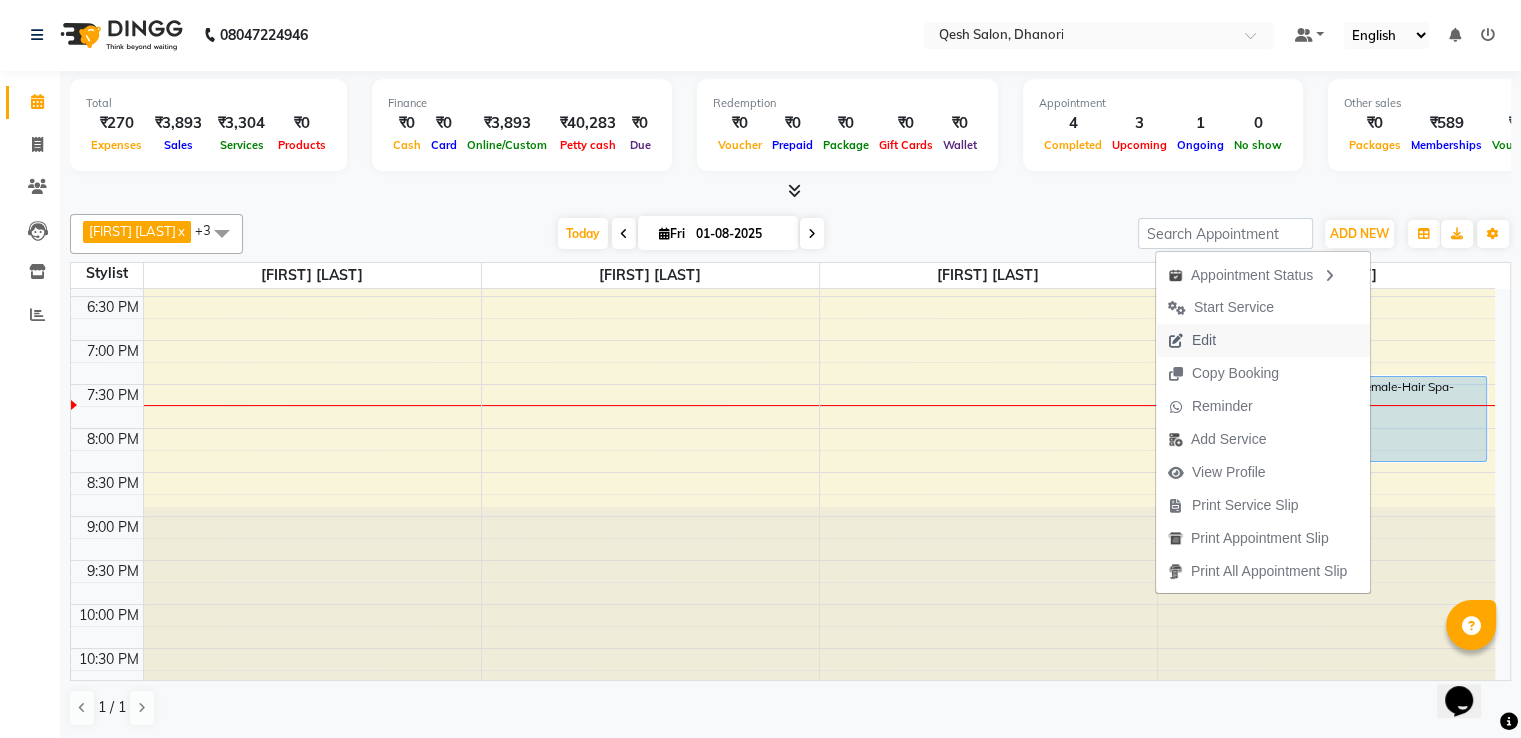 click on "Edit" at bounding box center [1204, 340] 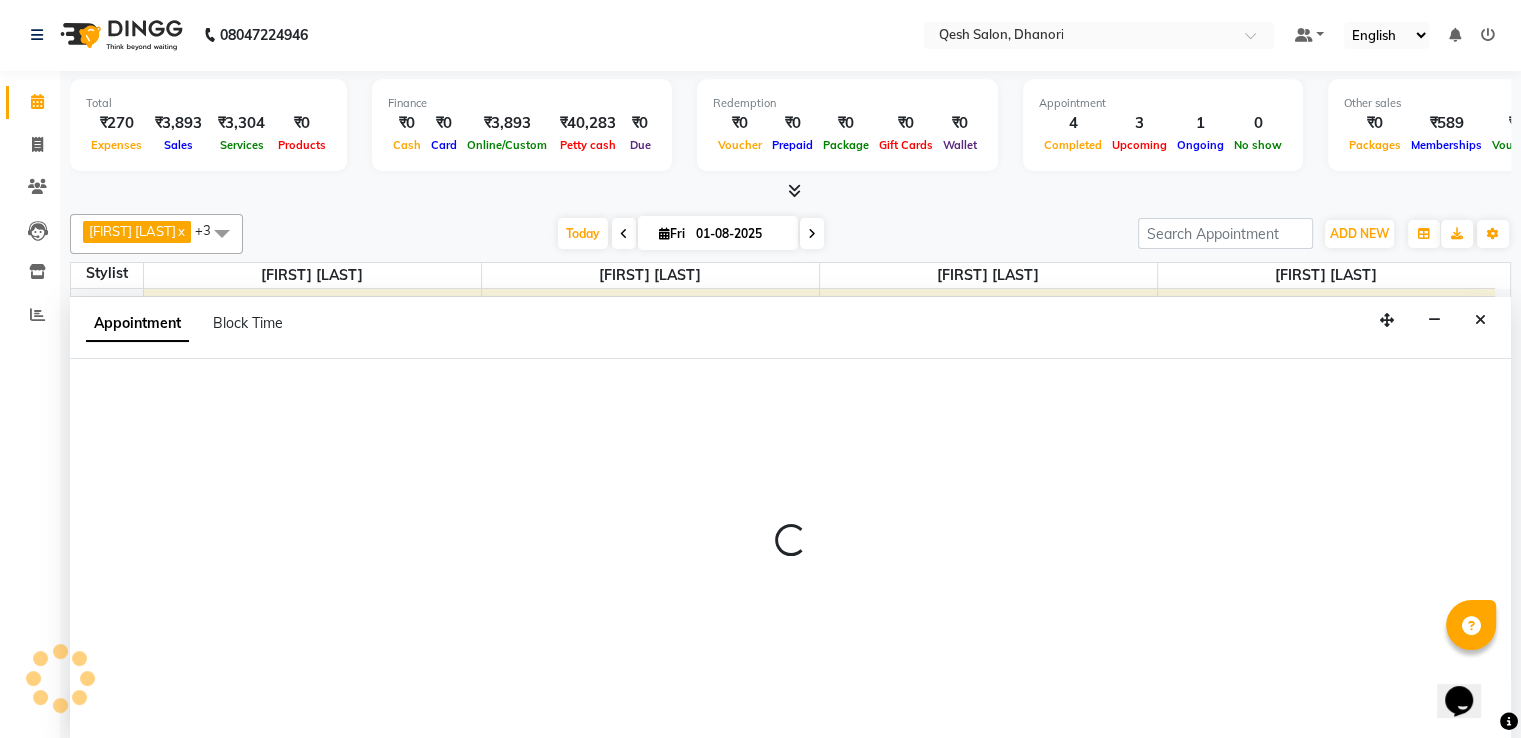 select on "tentative" 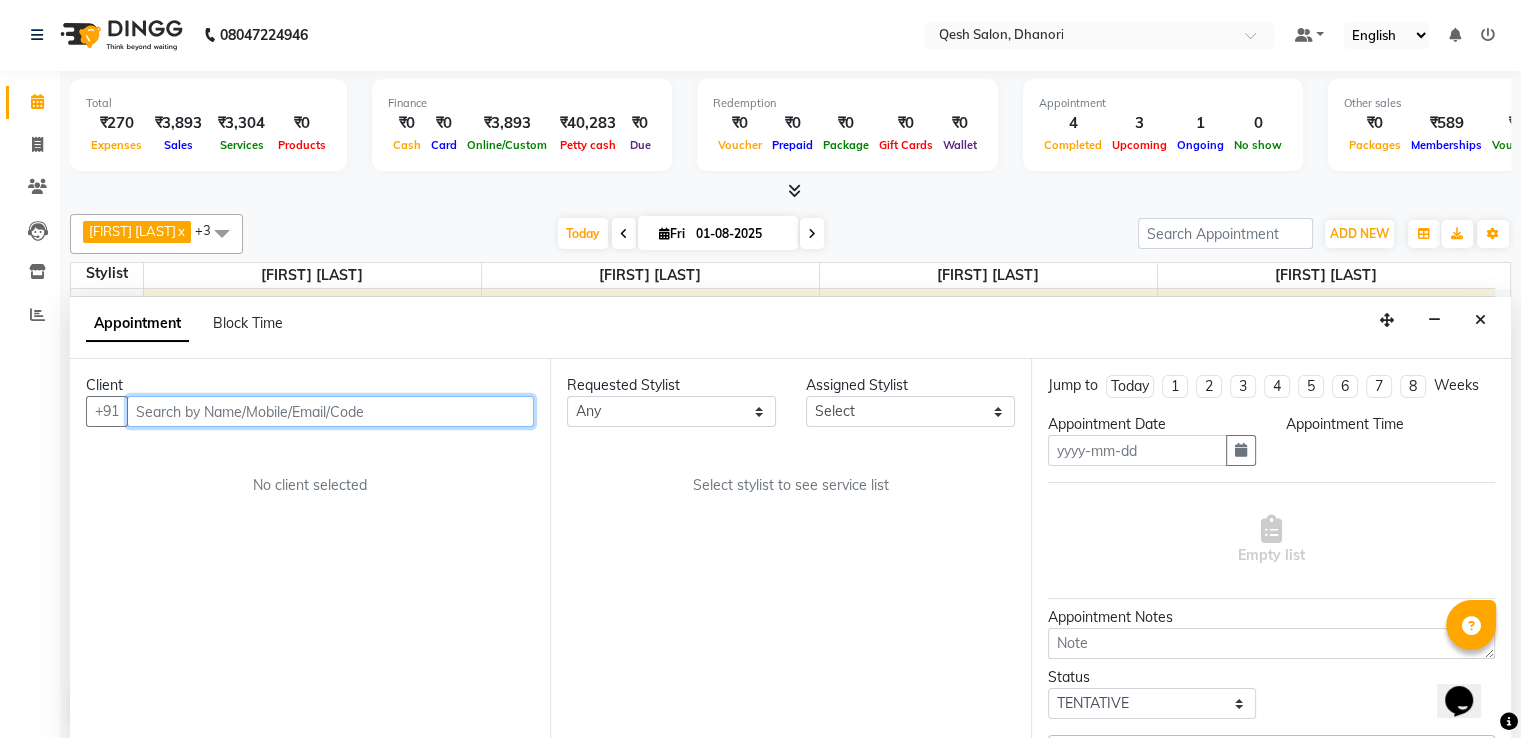 type on "01-08-2025" 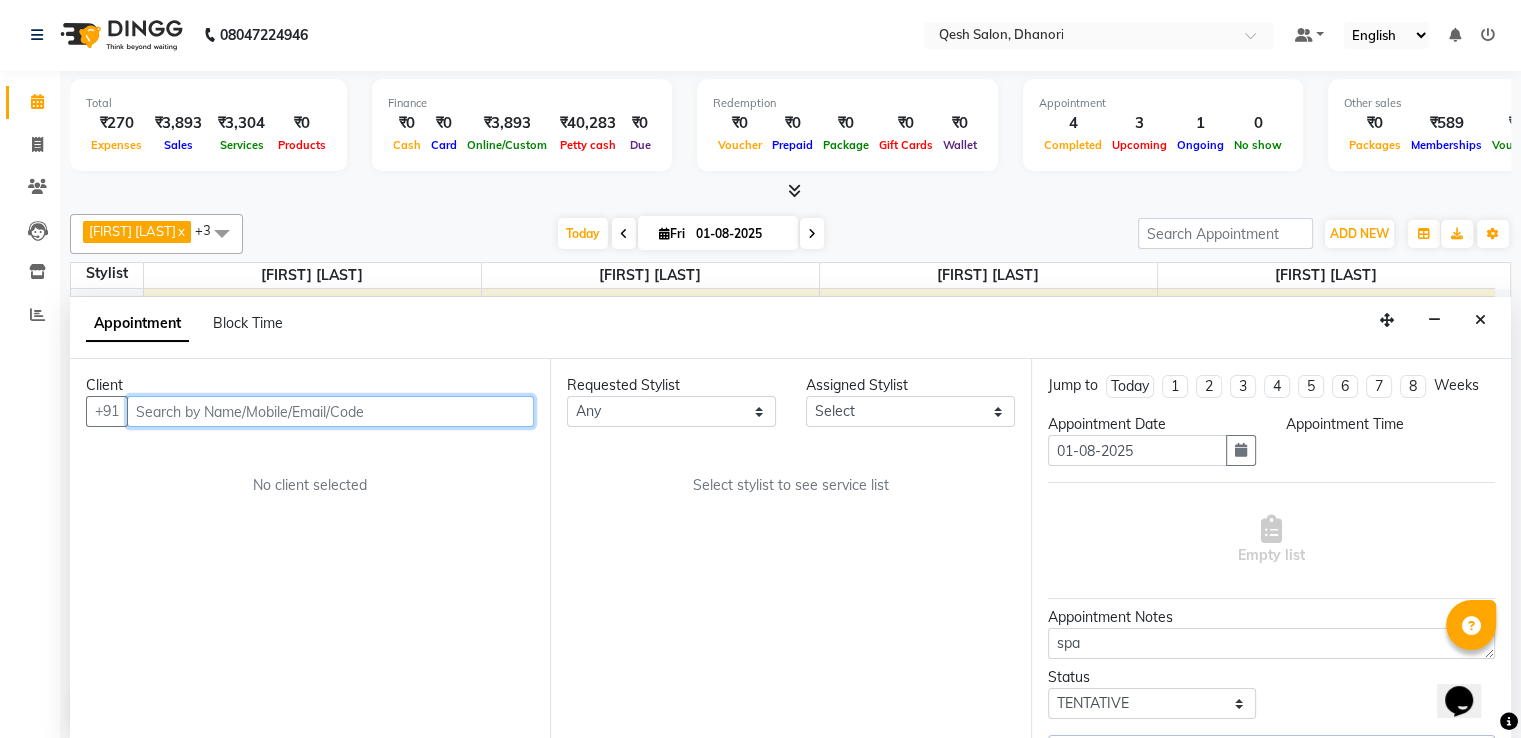 select on "upcoming" 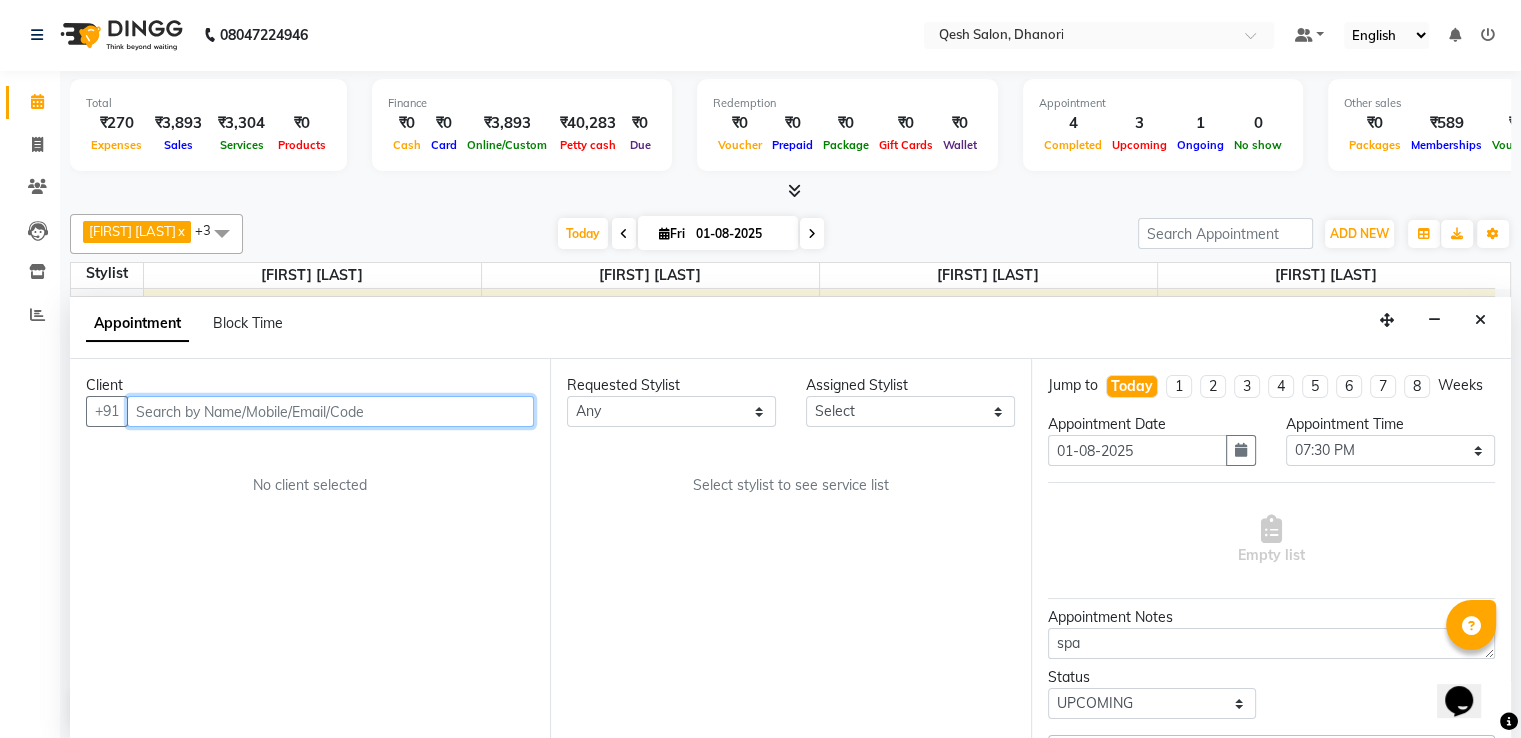 select on "85050" 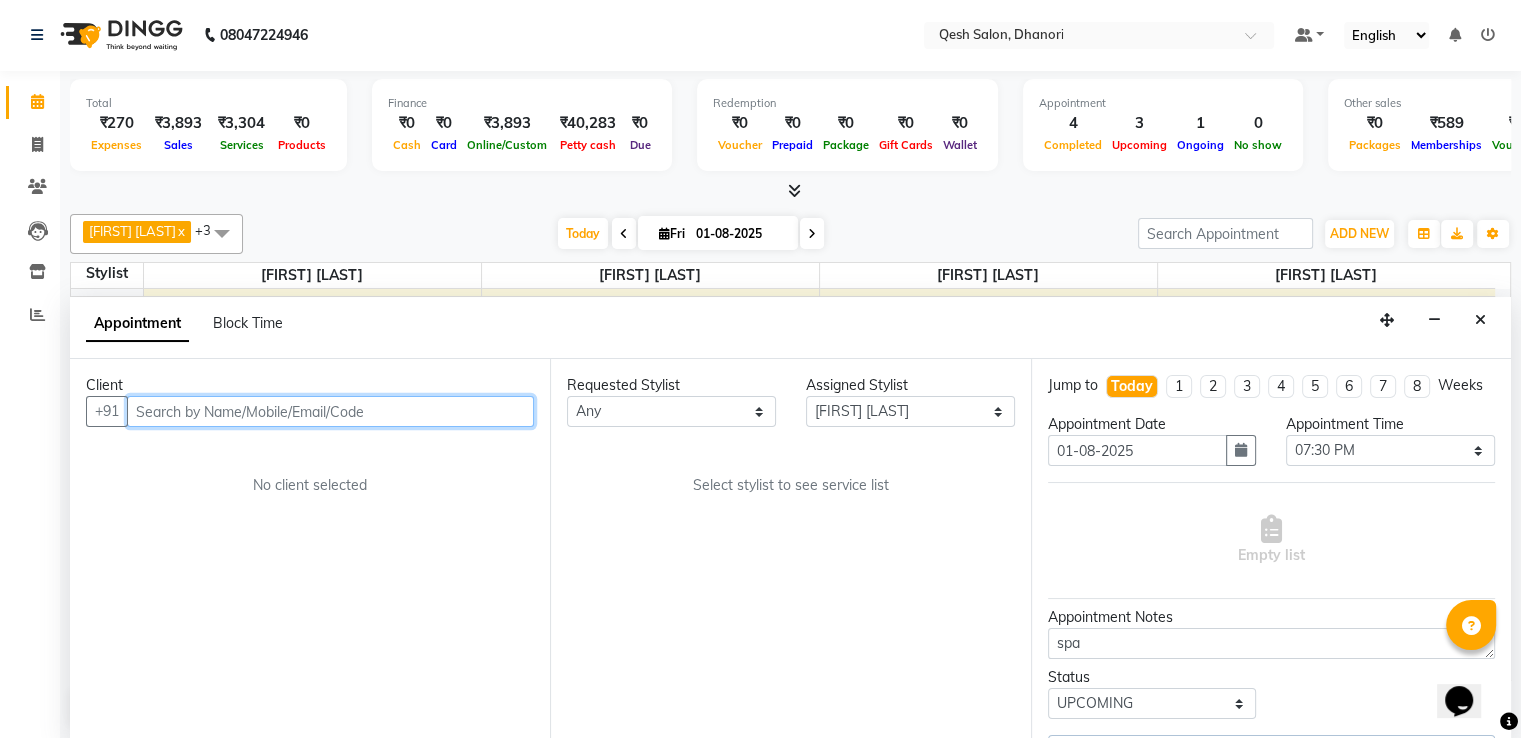 scroll, scrollTop: 0, scrollLeft: 0, axis: both 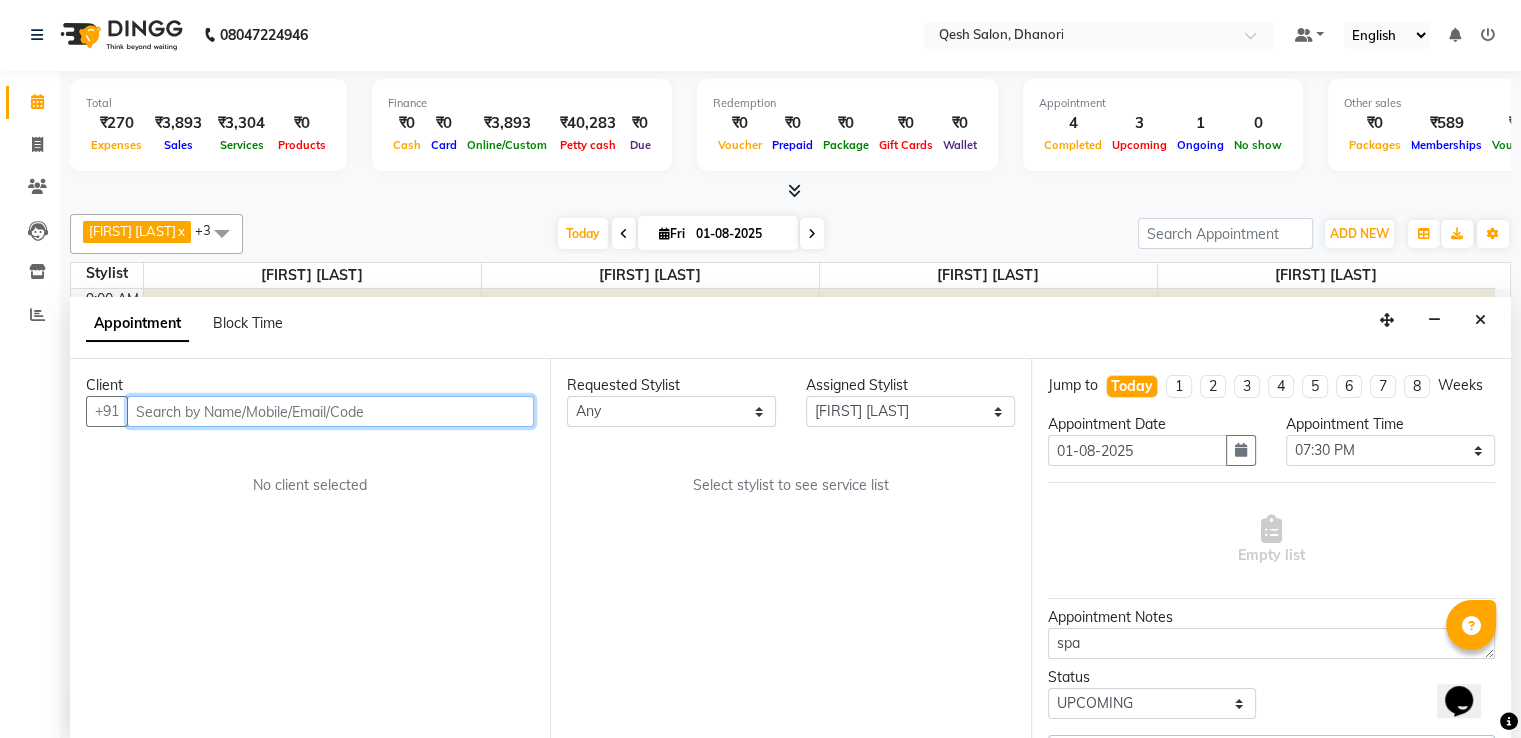 select on "3869" 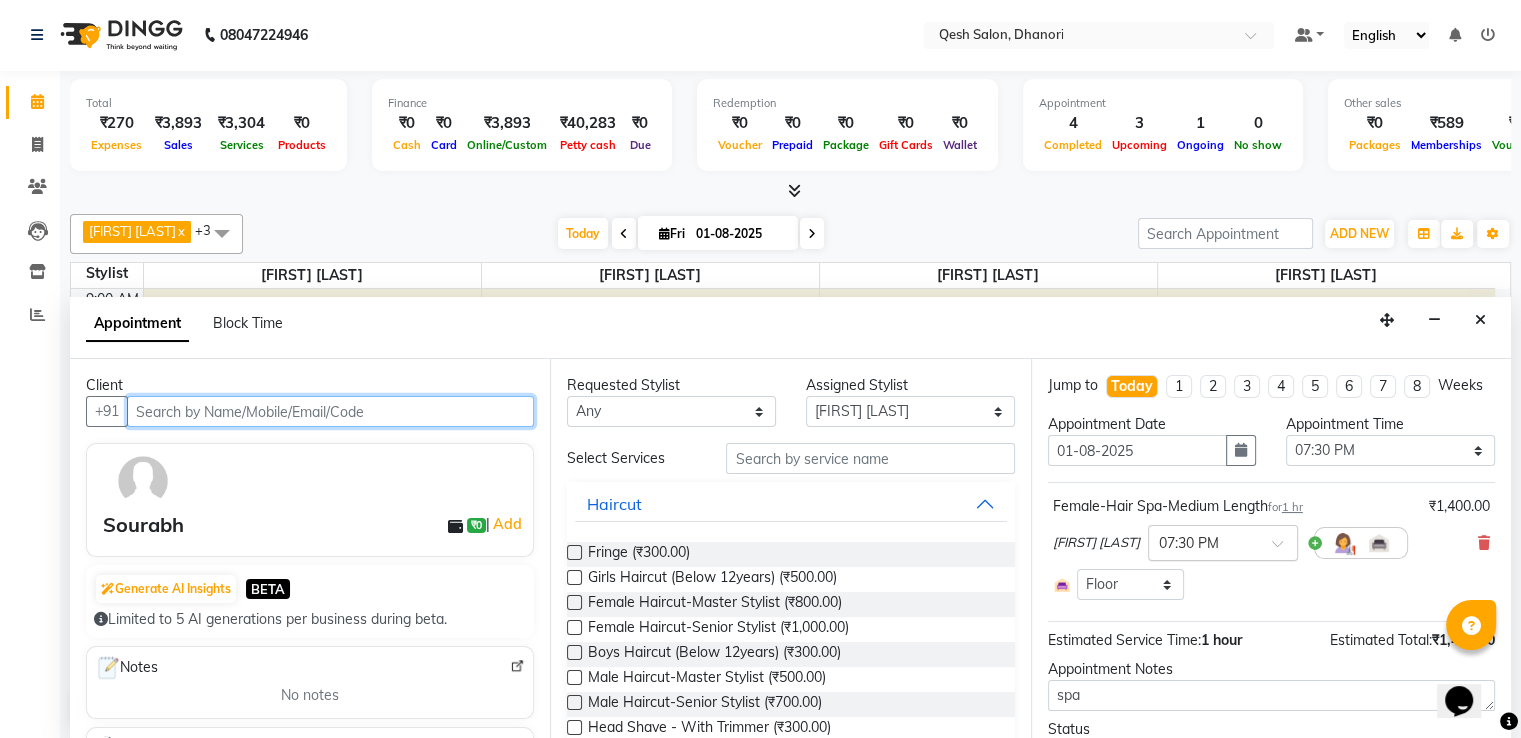 scroll, scrollTop: 104, scrollLeft: 0, axis: vertical 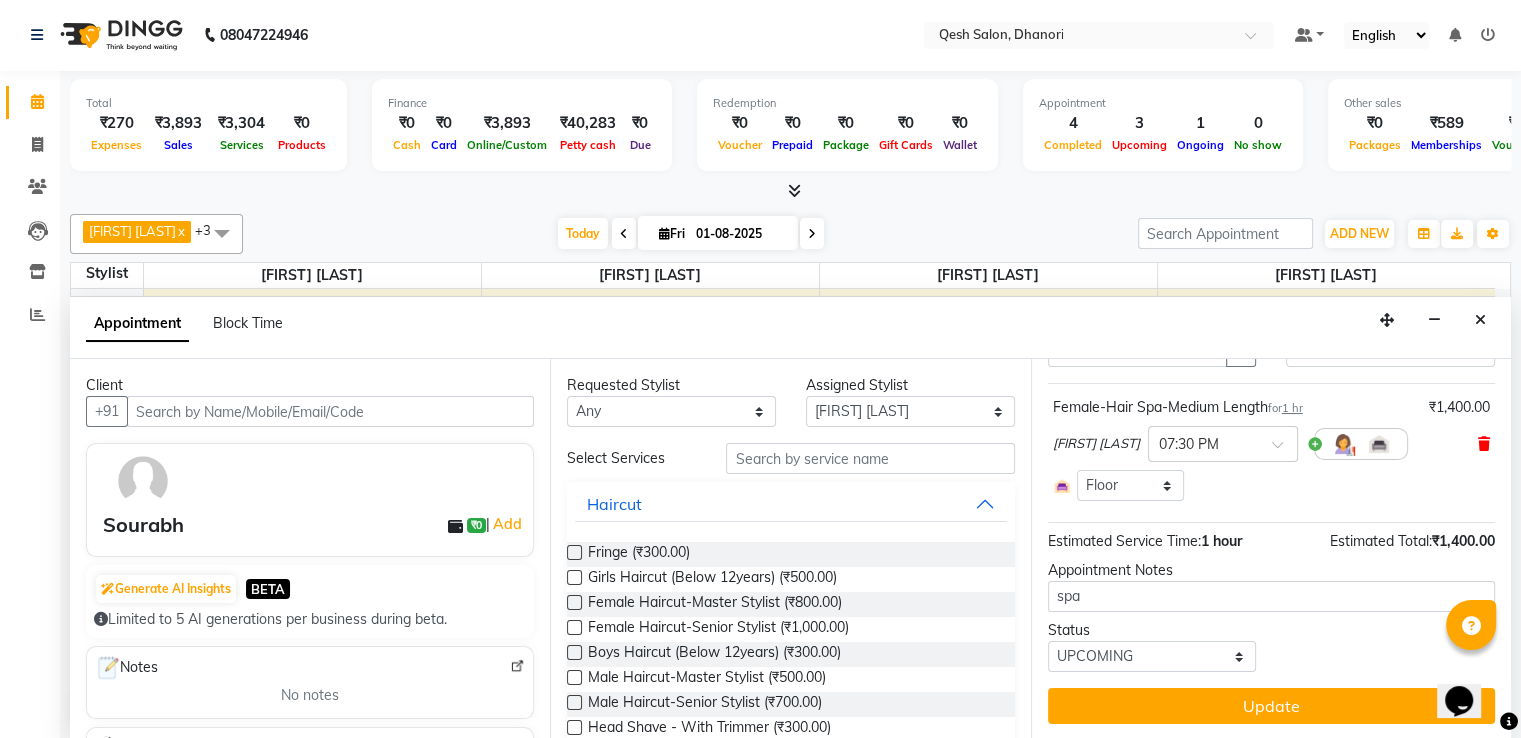 click at bounding box center (1484, 444) 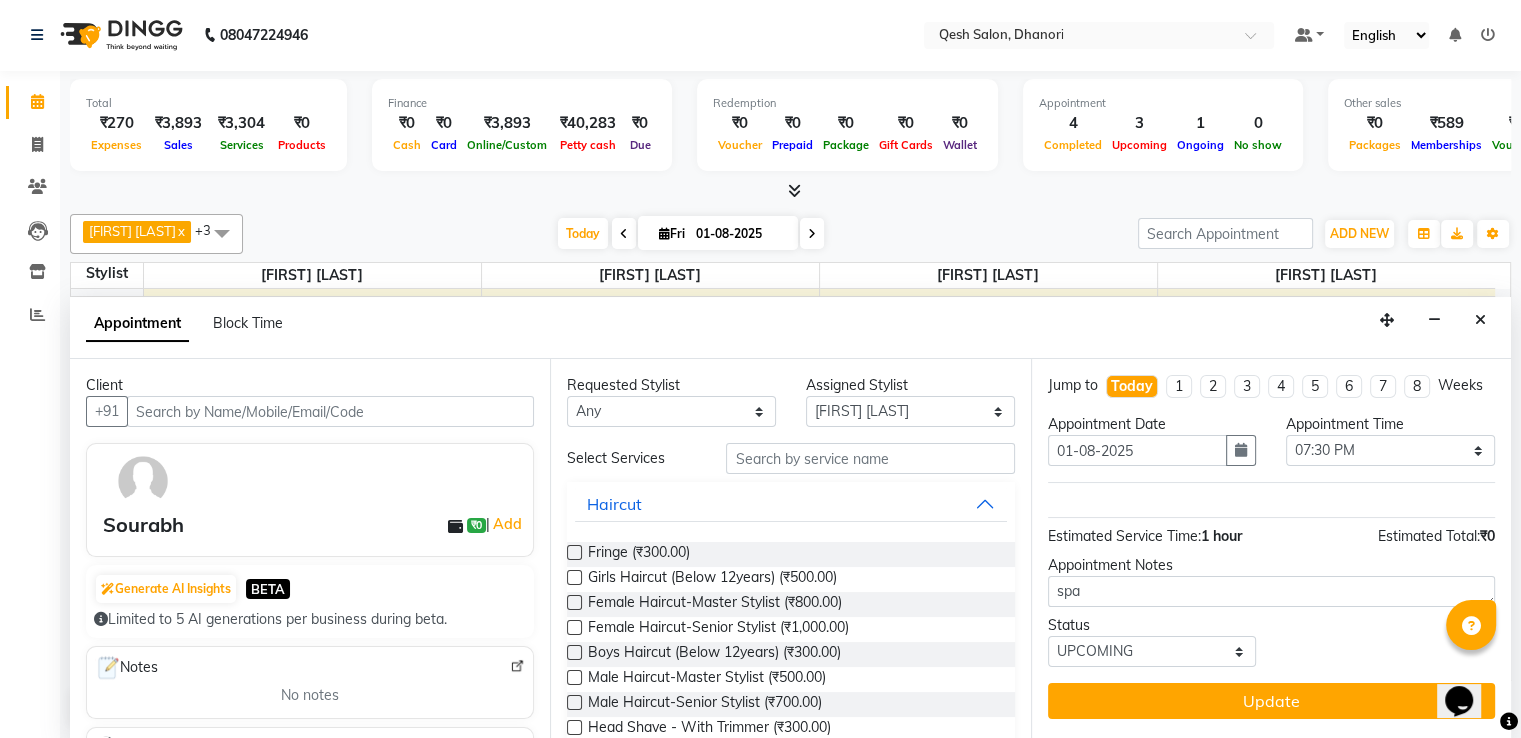 scroll, scrollTop: 0, scrollLeft: 0, axis: both 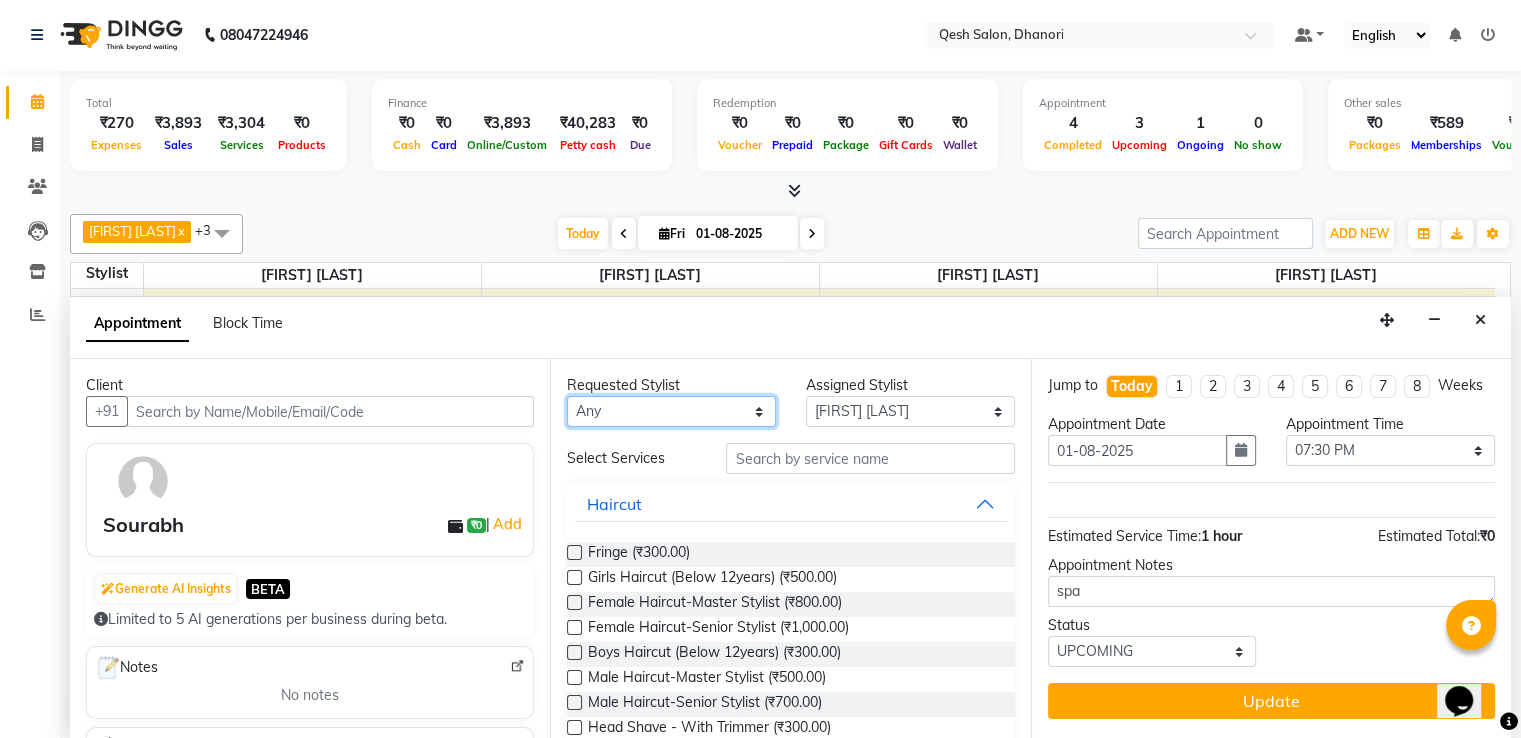 click on "Any [FIRST] [LAST] [FIRST] [LAST] Salon [FIRST] [LAST] [FIRST] [LAST]" at bounding box center (671, 411) 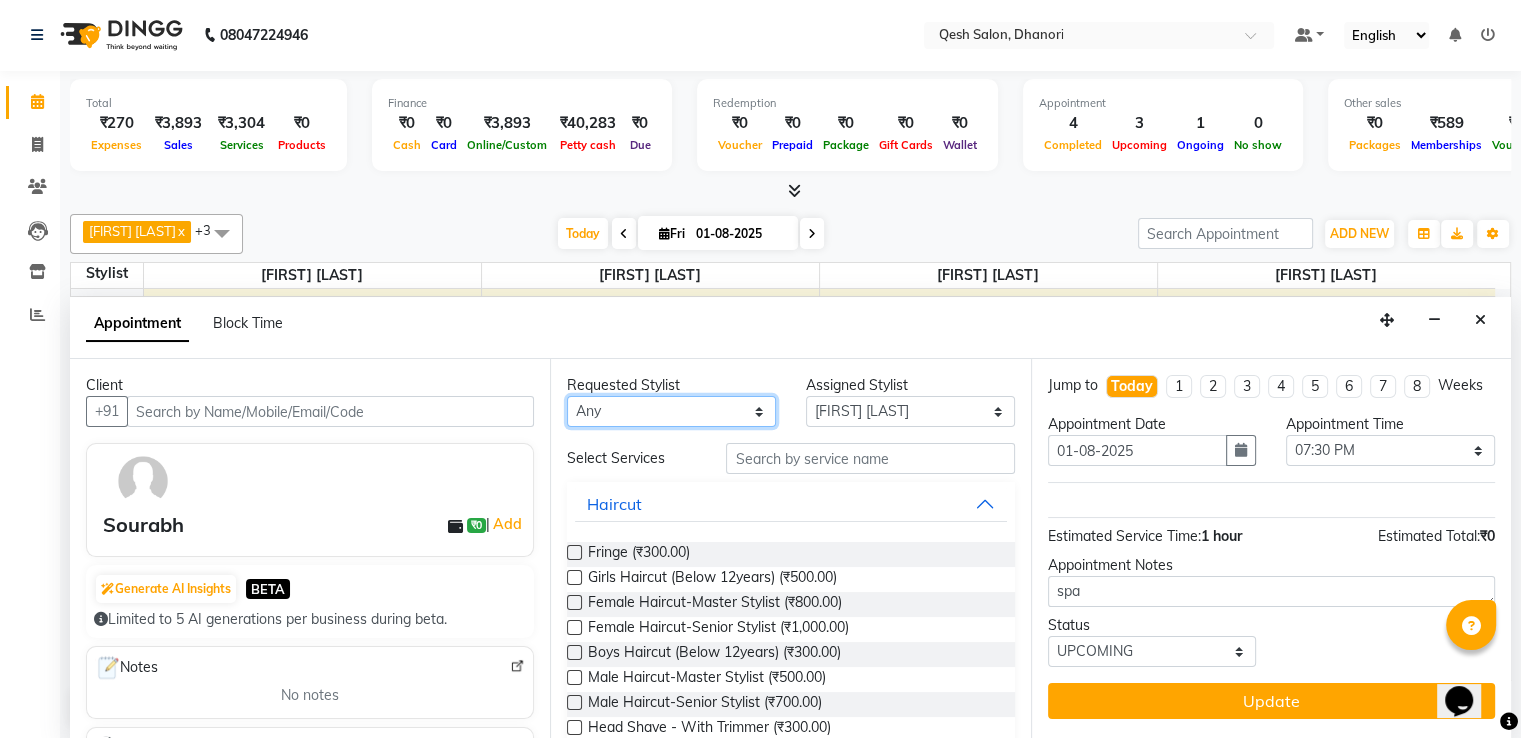 select on "79251" 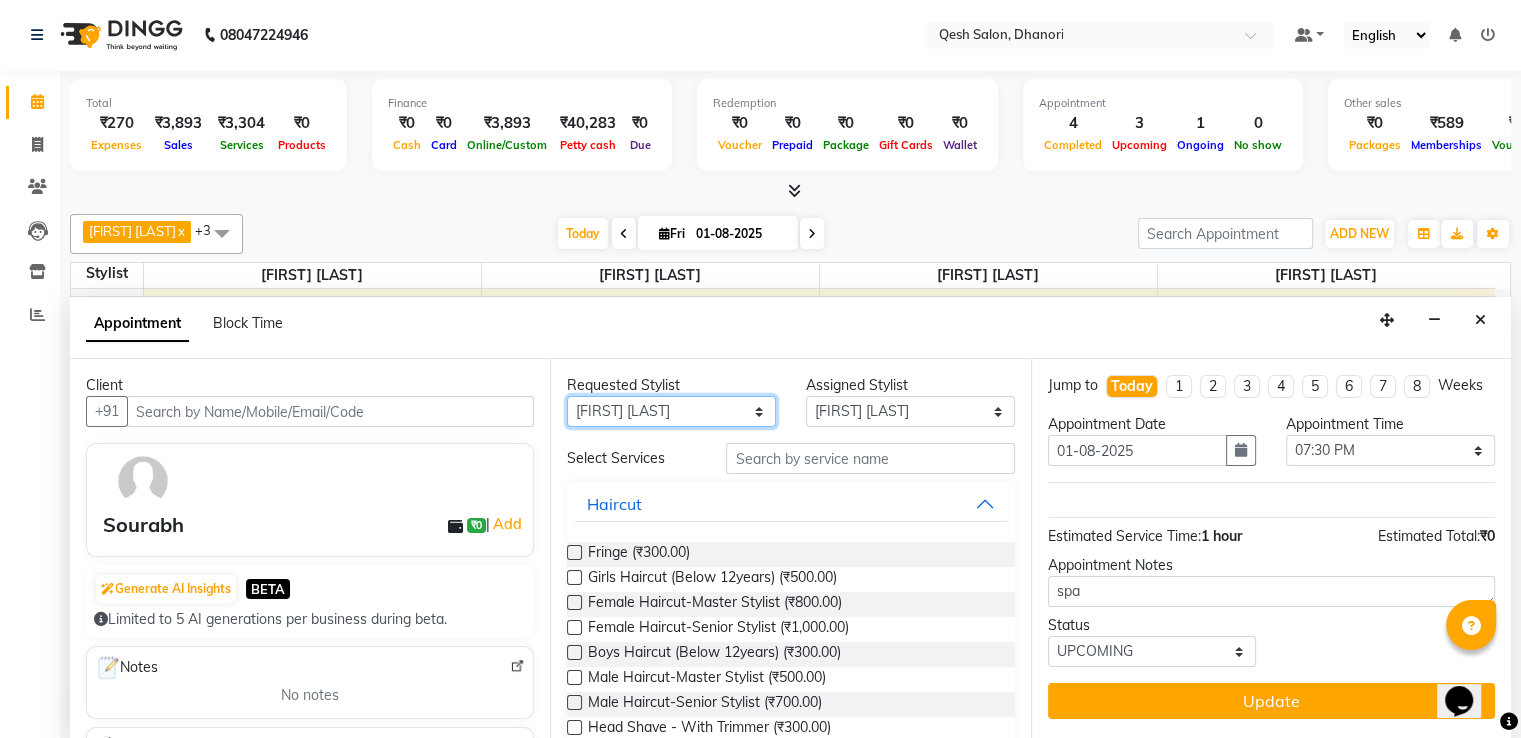 click on "Any [FIRST] [LAST] [FIRST] [LAST] Salon [FIRST] [LAST] [FIRST] [LAST]" at bounding box center [671, 411] 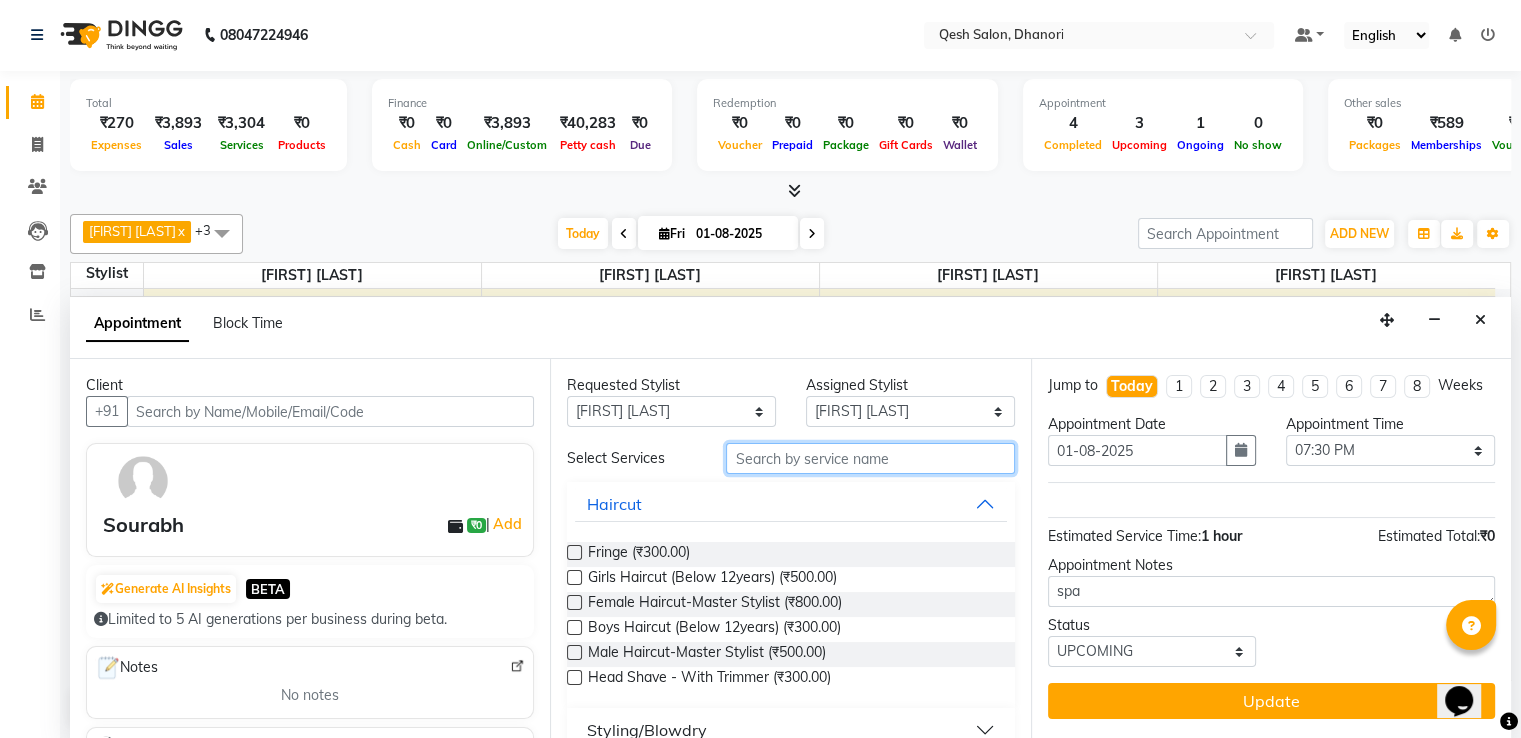 click at bounding box center [870, 458] 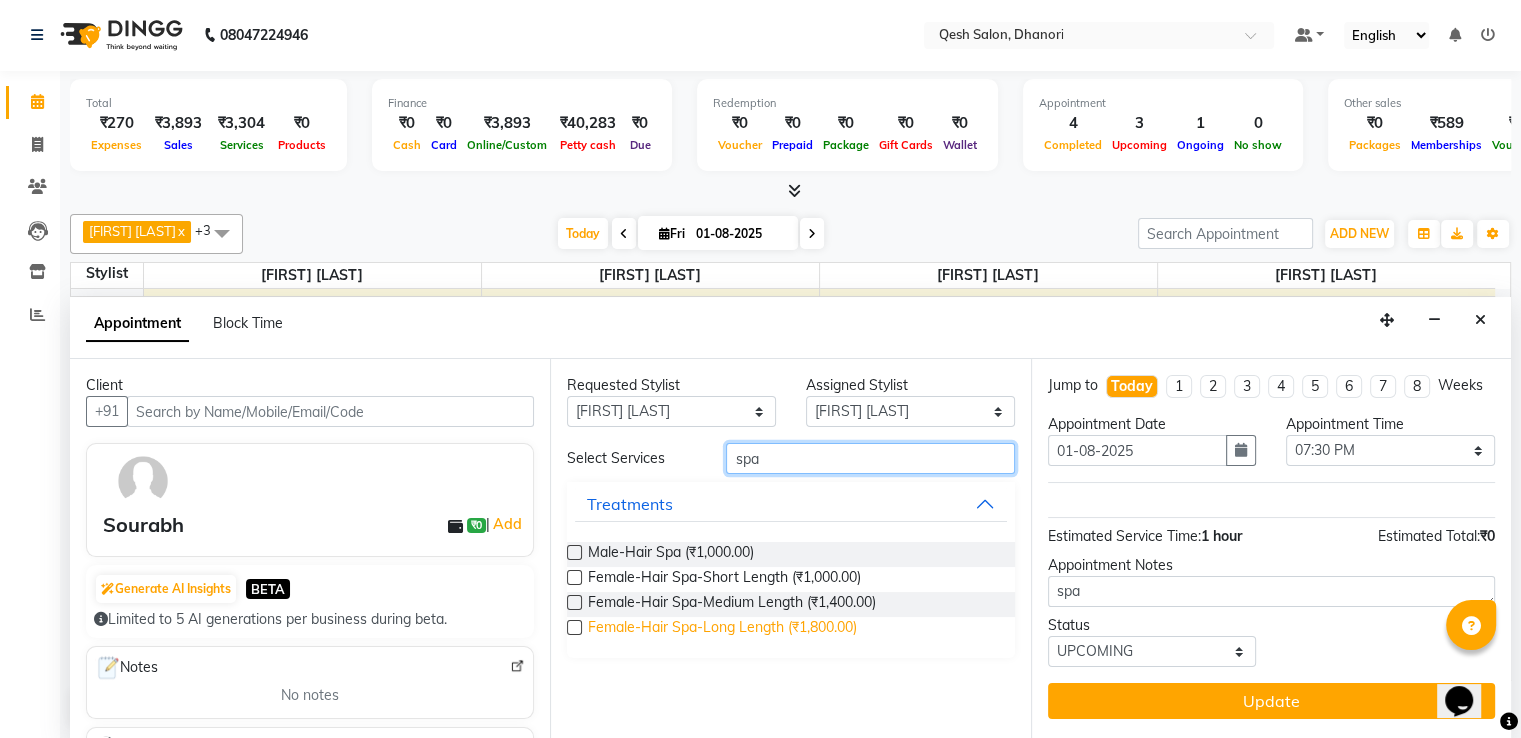 type on "spa" 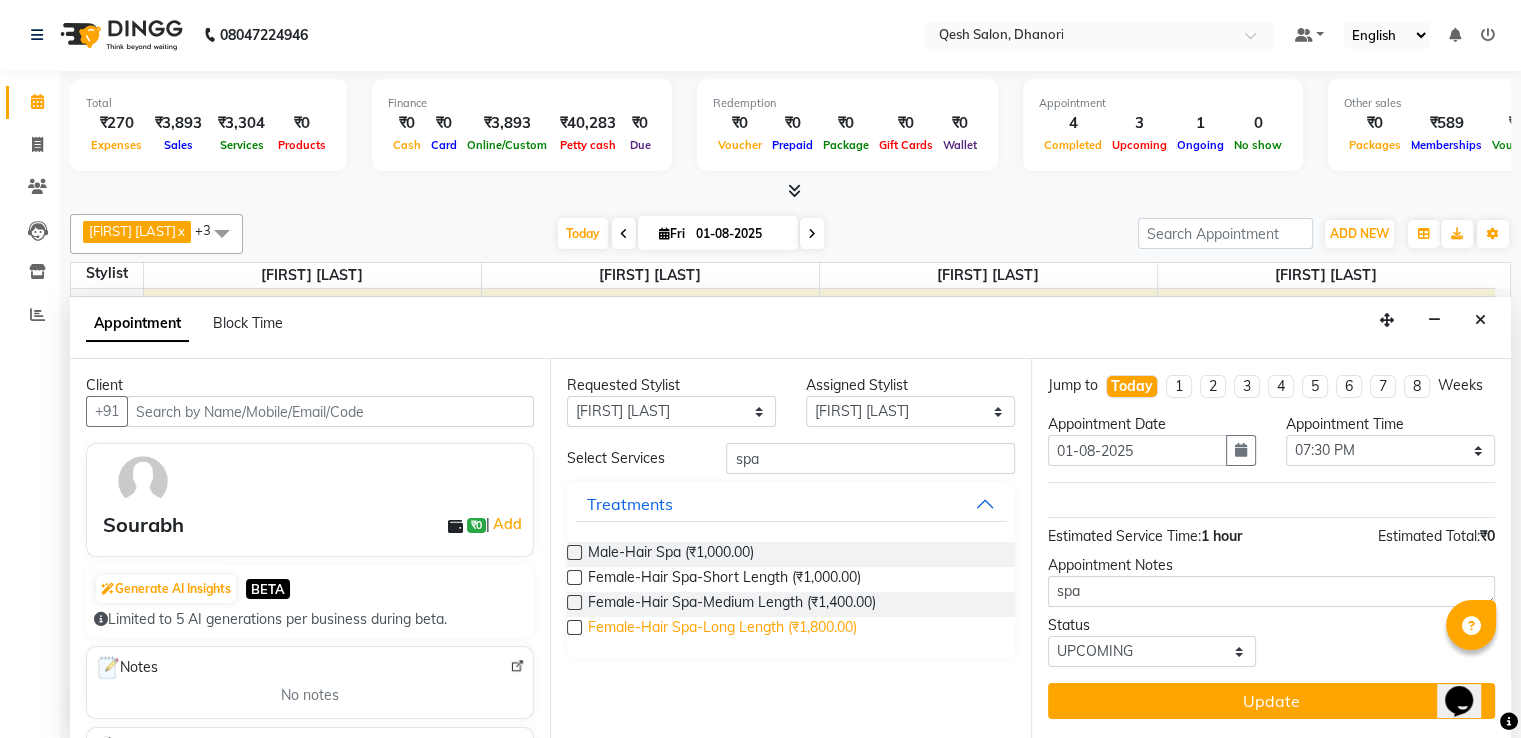 click on "Female-Hair Spa-Long Length (₹1,800.00)" at bounding box center [722, 629] 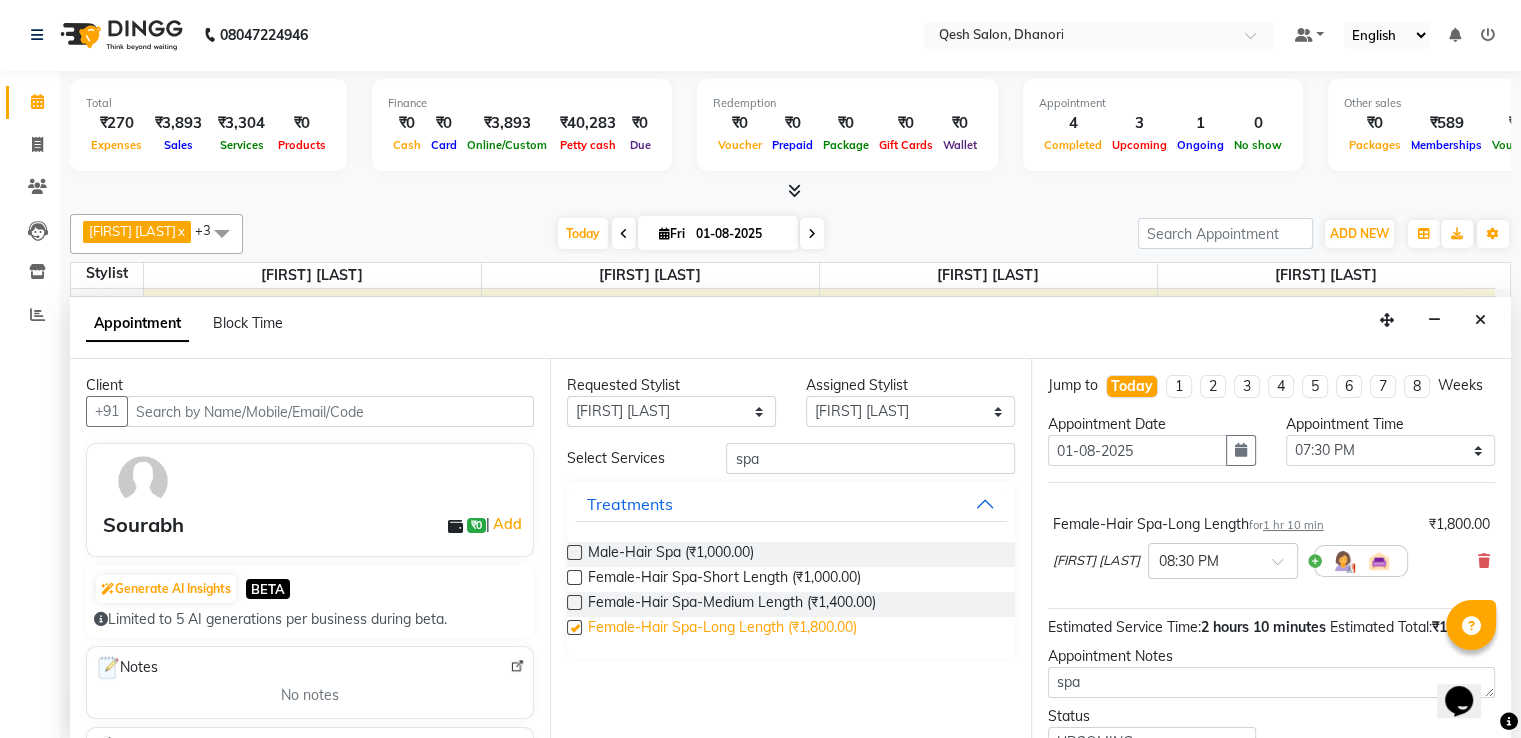 checkbox on "false" 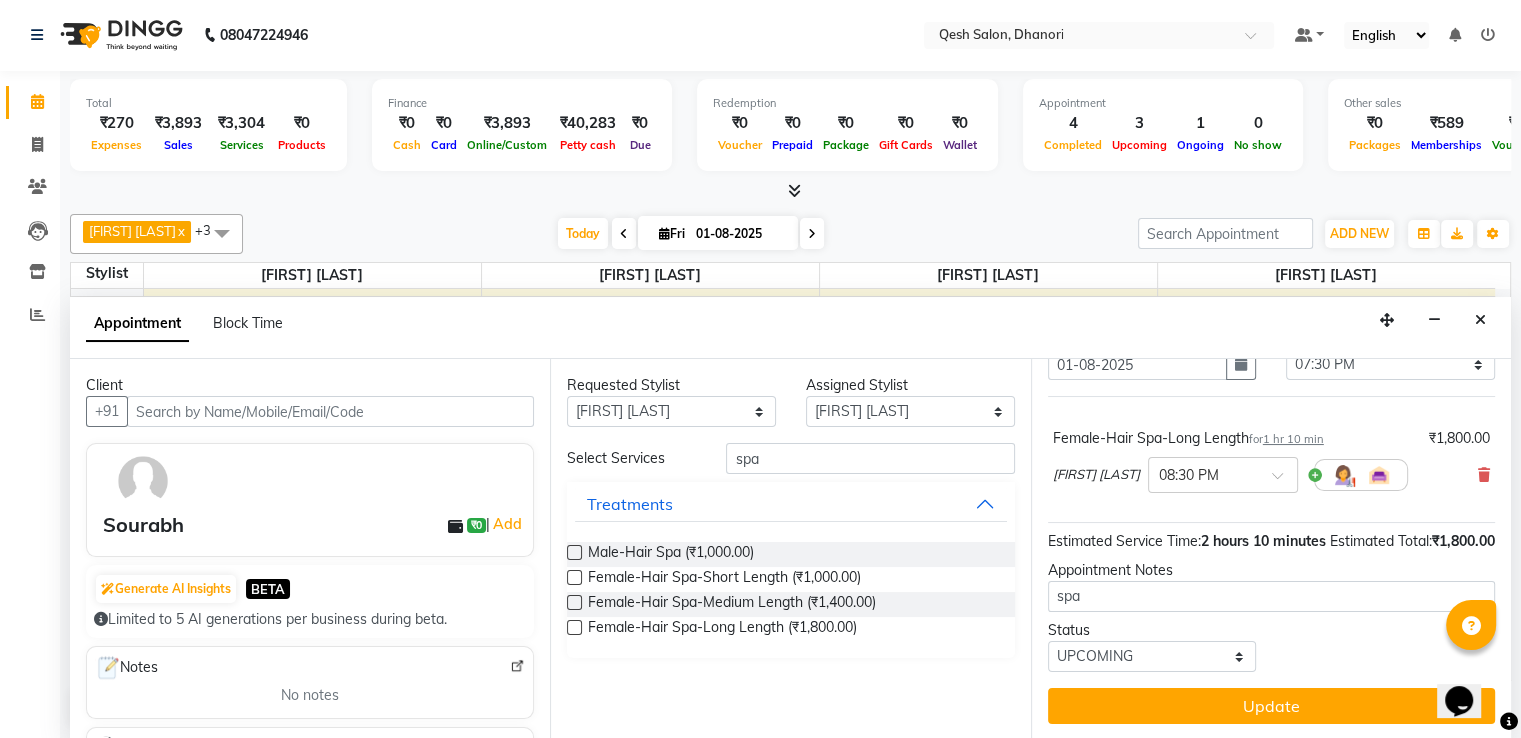 scroll, scrollTop: 125, scrollLeft: 0, axis: vertical 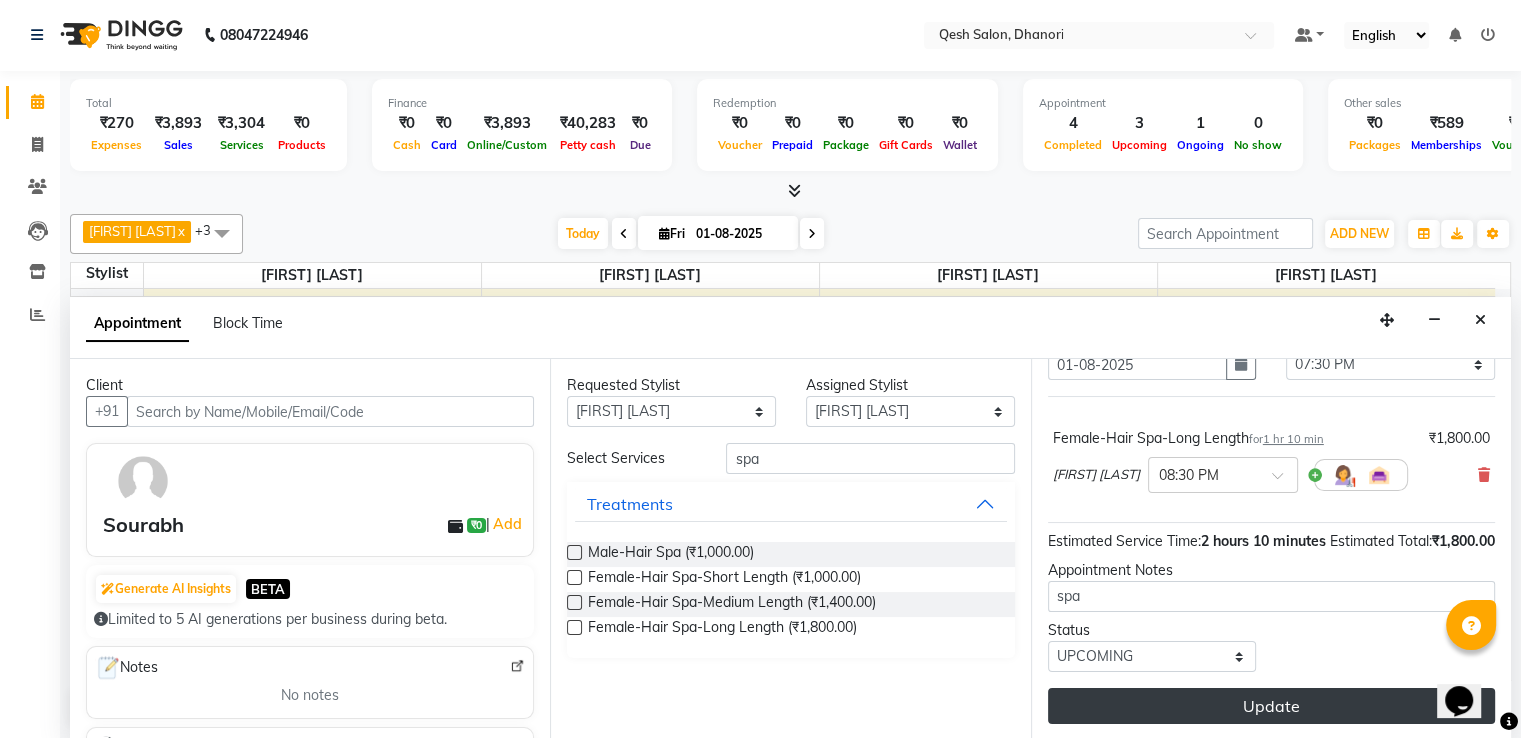 click on "Update" at bounding box center (1271, 706) 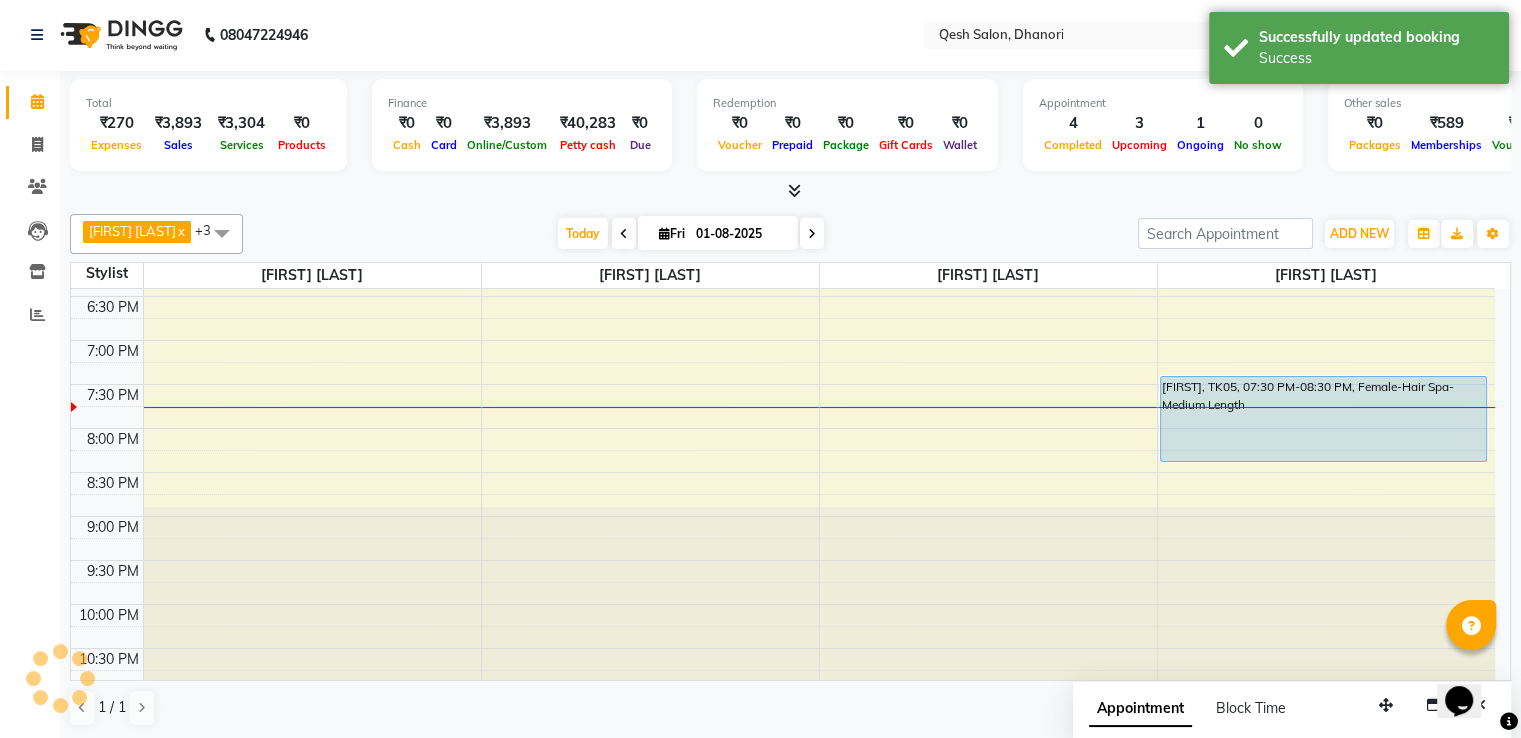scroll, scrollTop: 0, scrollLeft: 0, axis: both 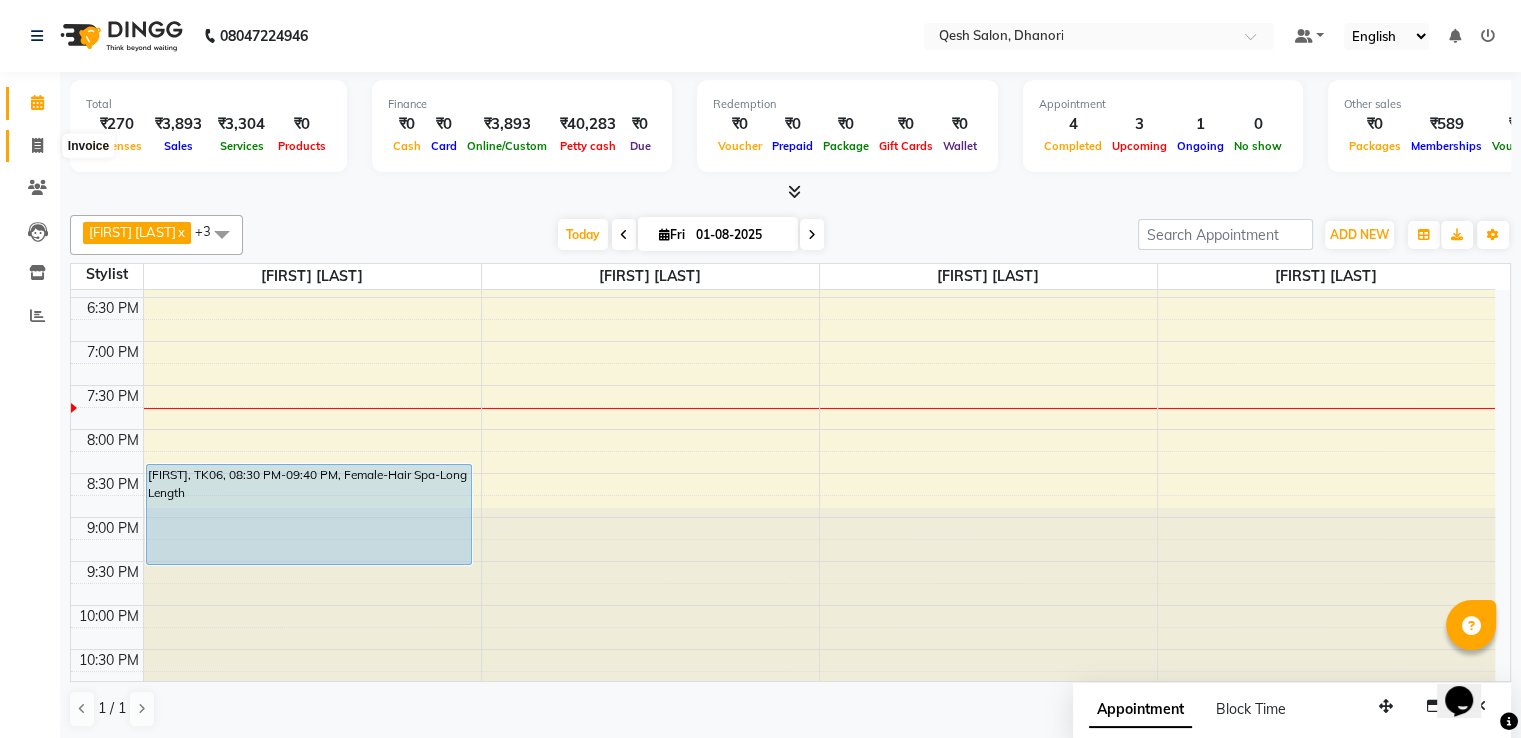 click 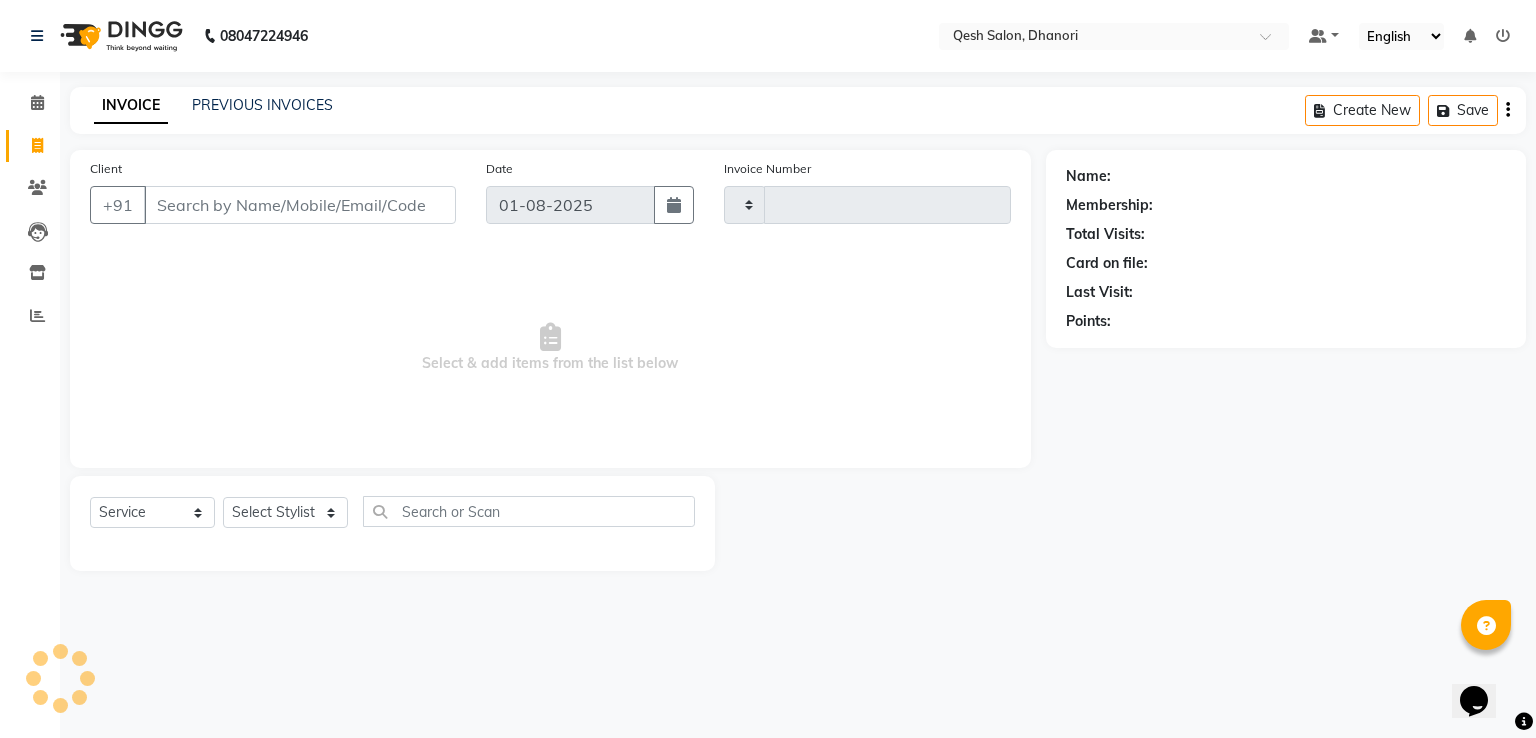 type on "0431" 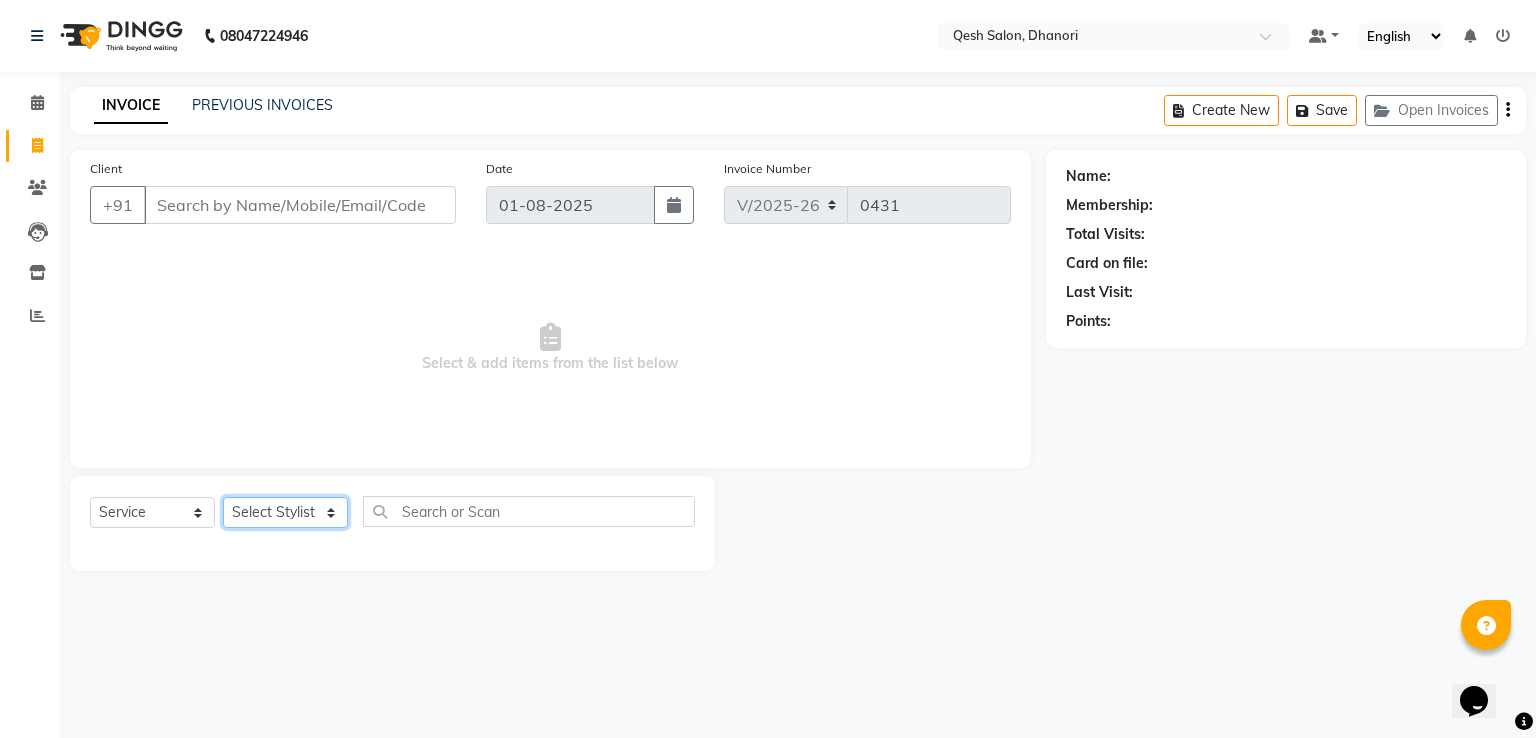 click on "Select Stylist Gagandeep Arora Harry Siril Anthony Prashansa Kumari Salon Sunil Kisan Wani Vanita Kamble Vinod Daulat Sonawane" 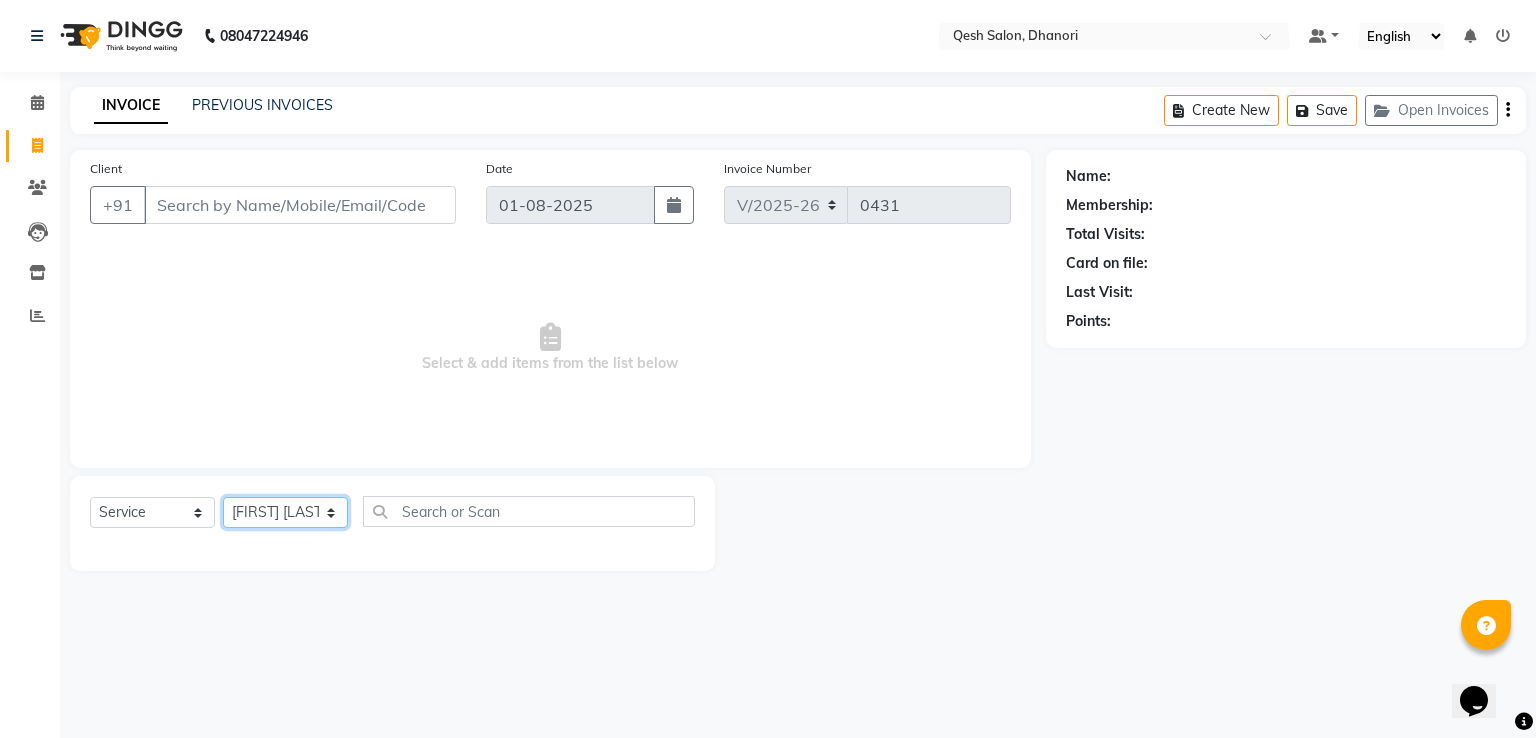 click on "Select Stylist Gagandeep Arora Harry Siril Anthony Prashansa Kumari Salon Sunil Kisan Wani Vanita Kamble Vinod Daulat Sonawane" 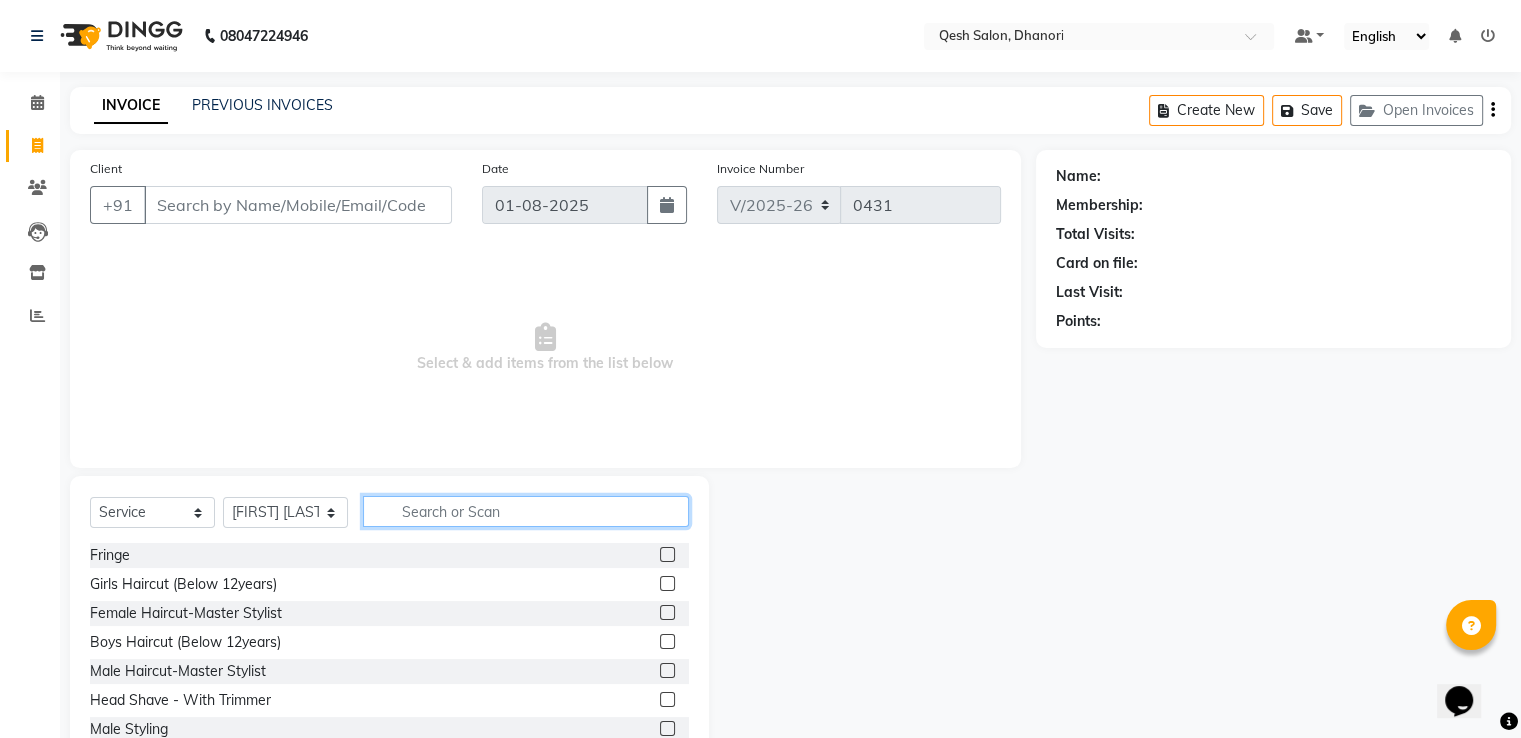 click 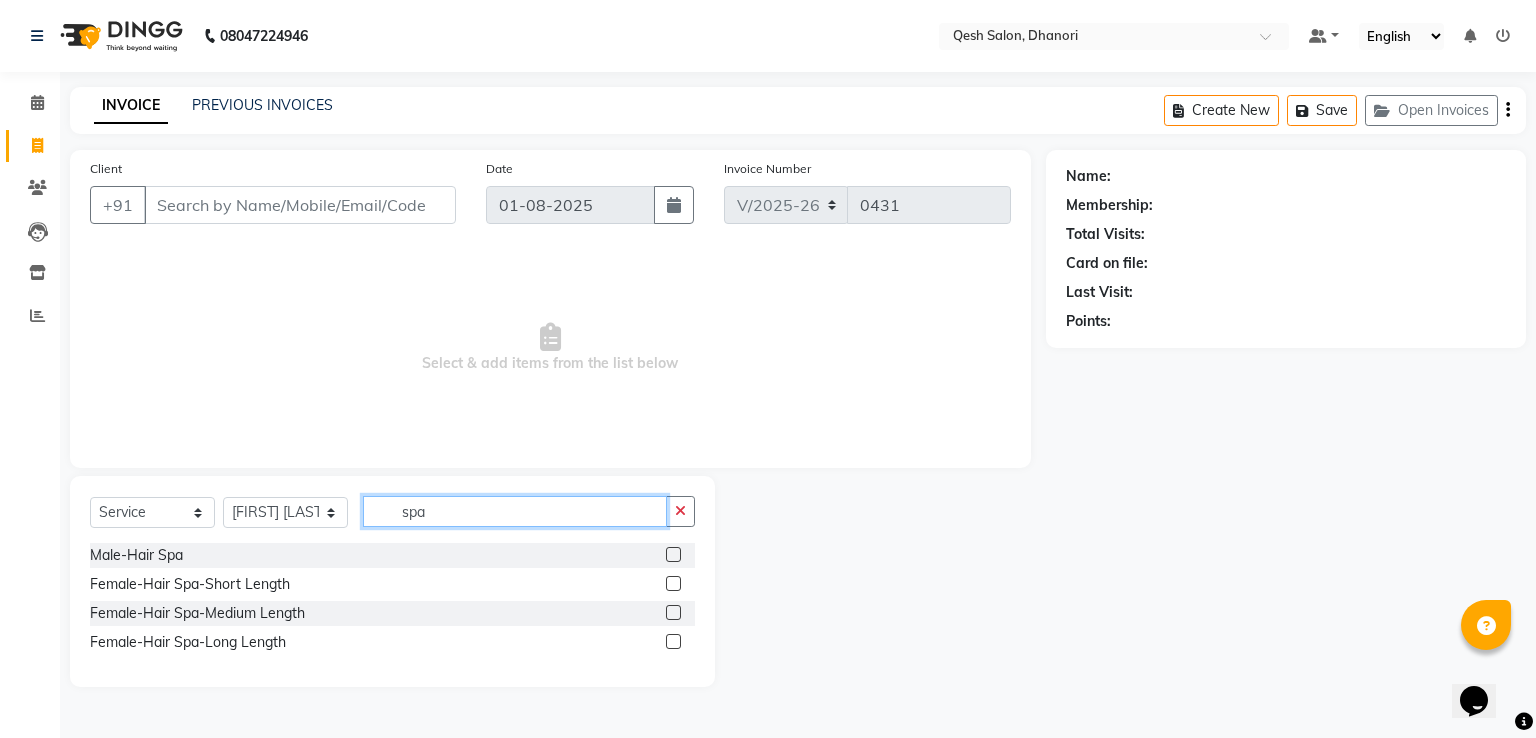 type on "spa" 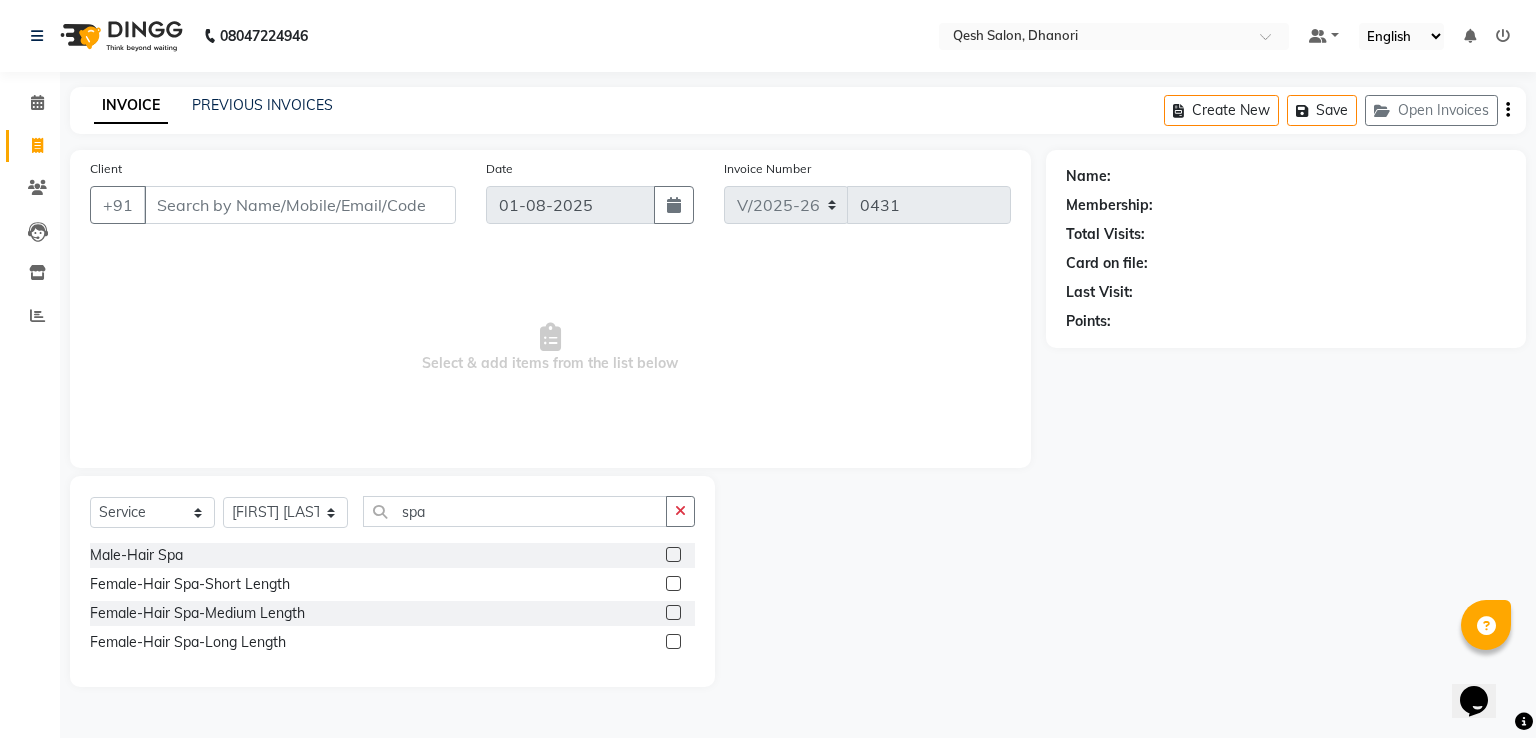 click 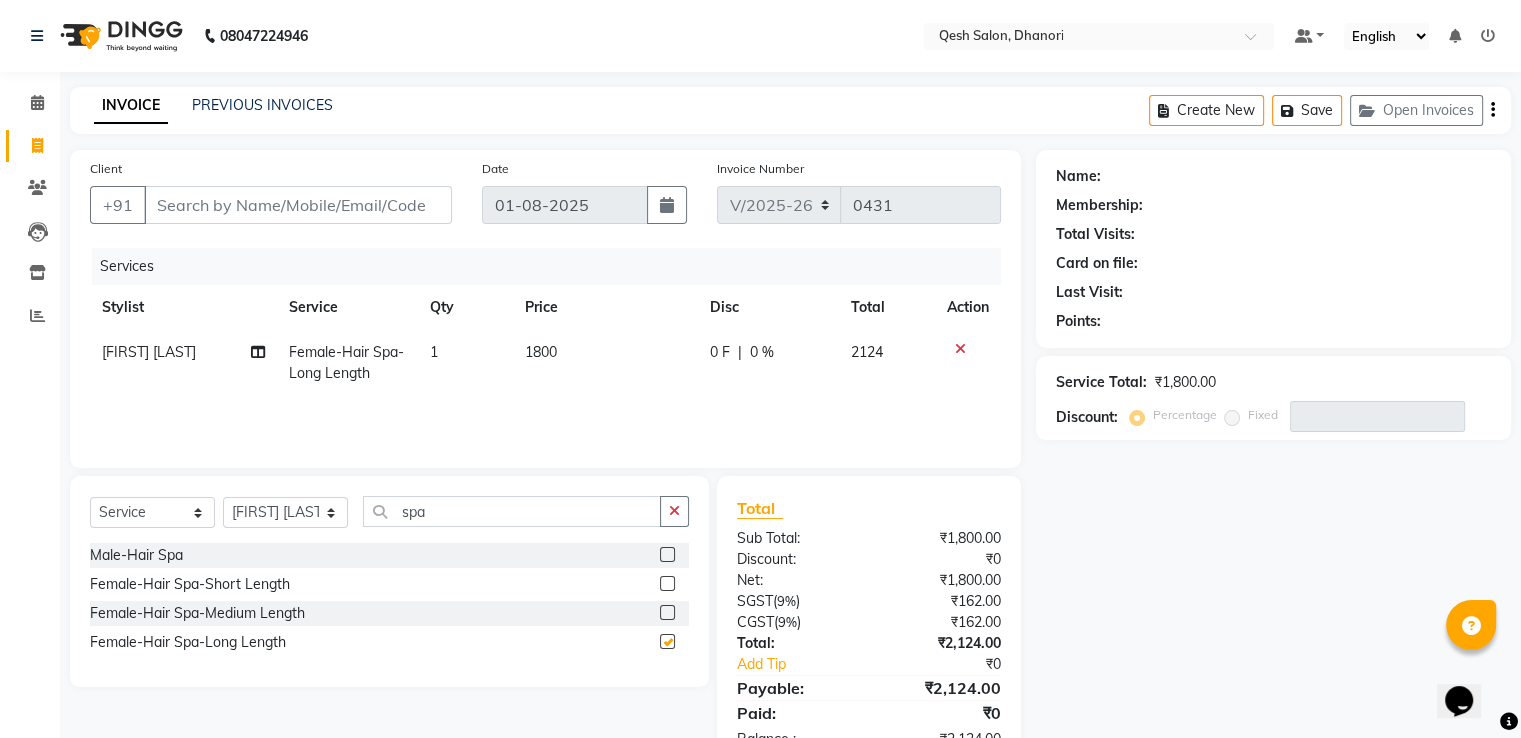 checkbox on "false" 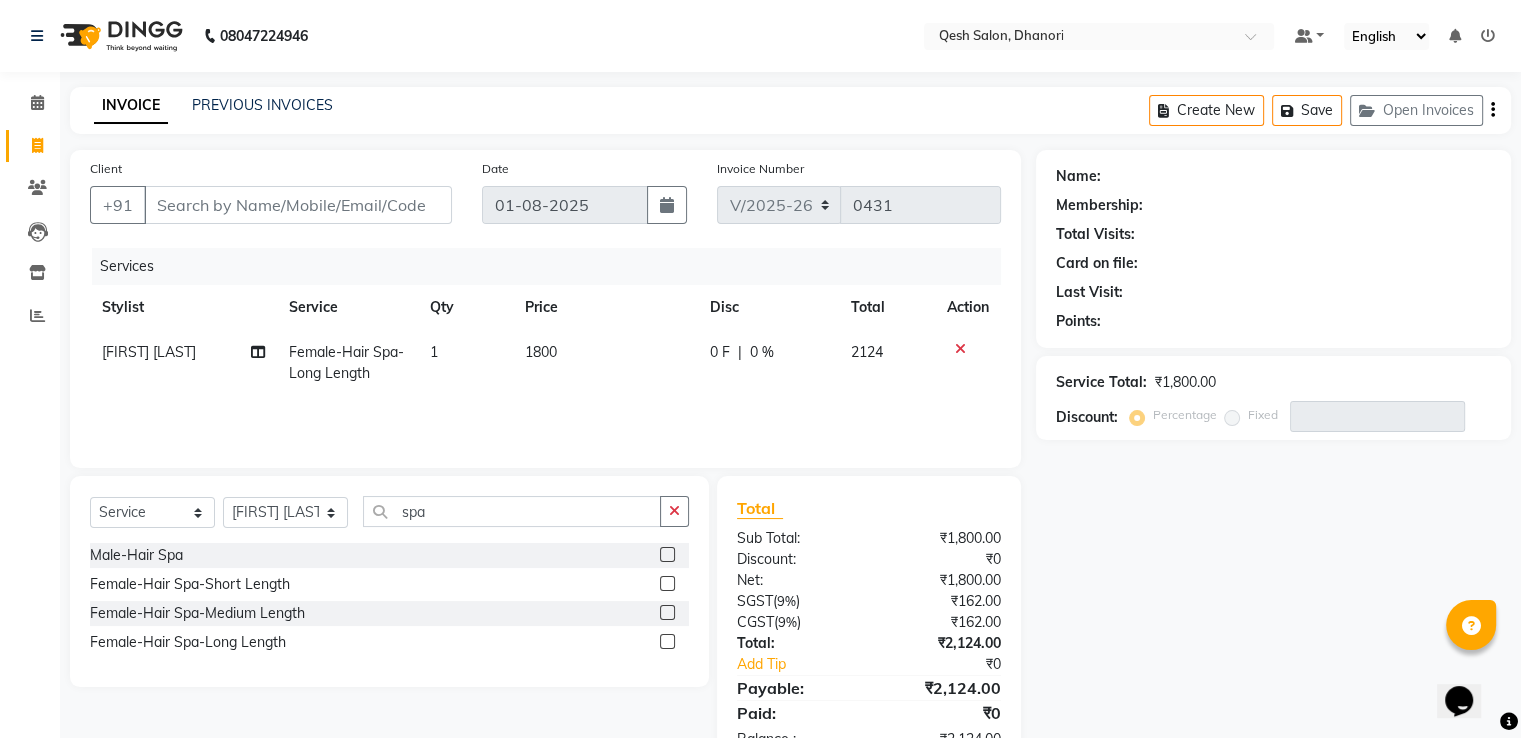 click 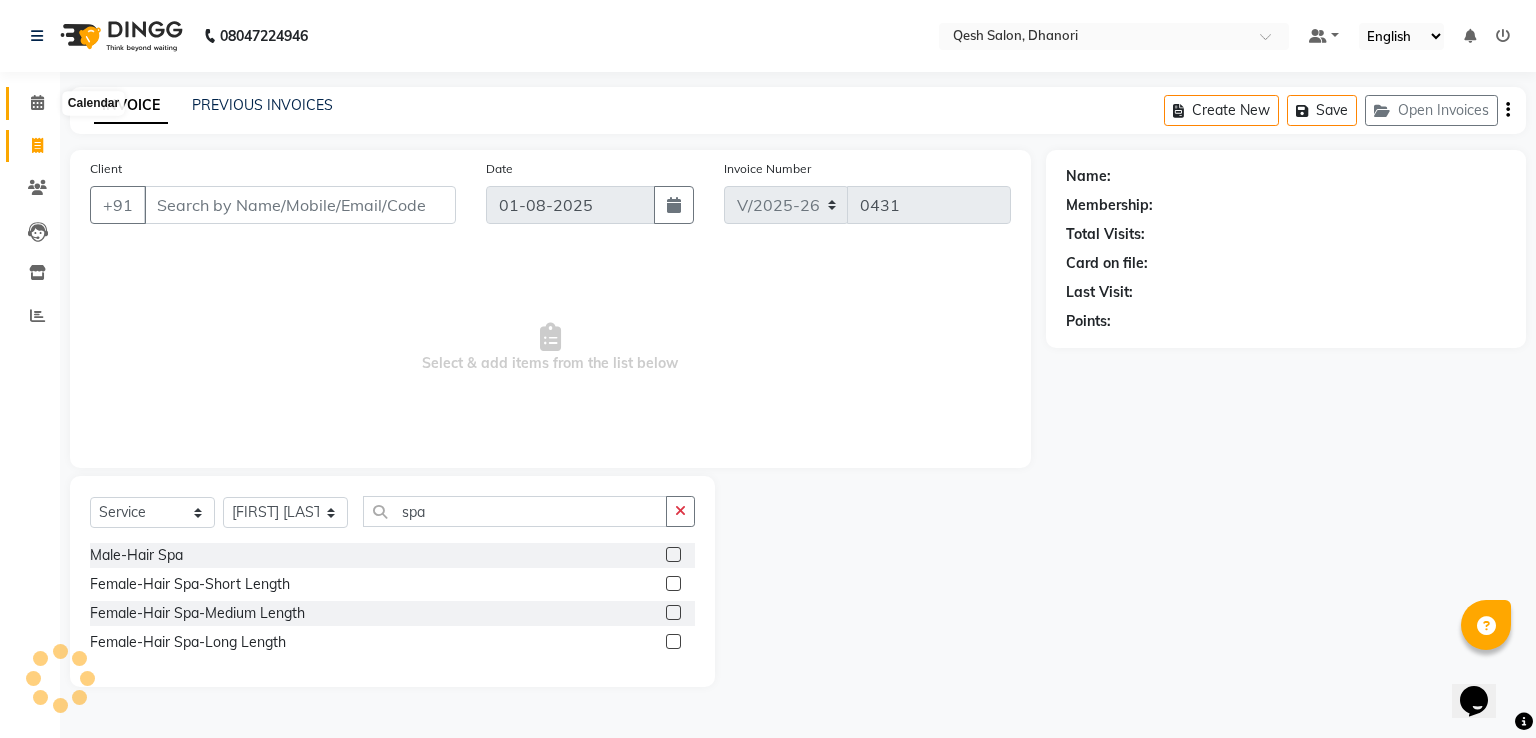 click 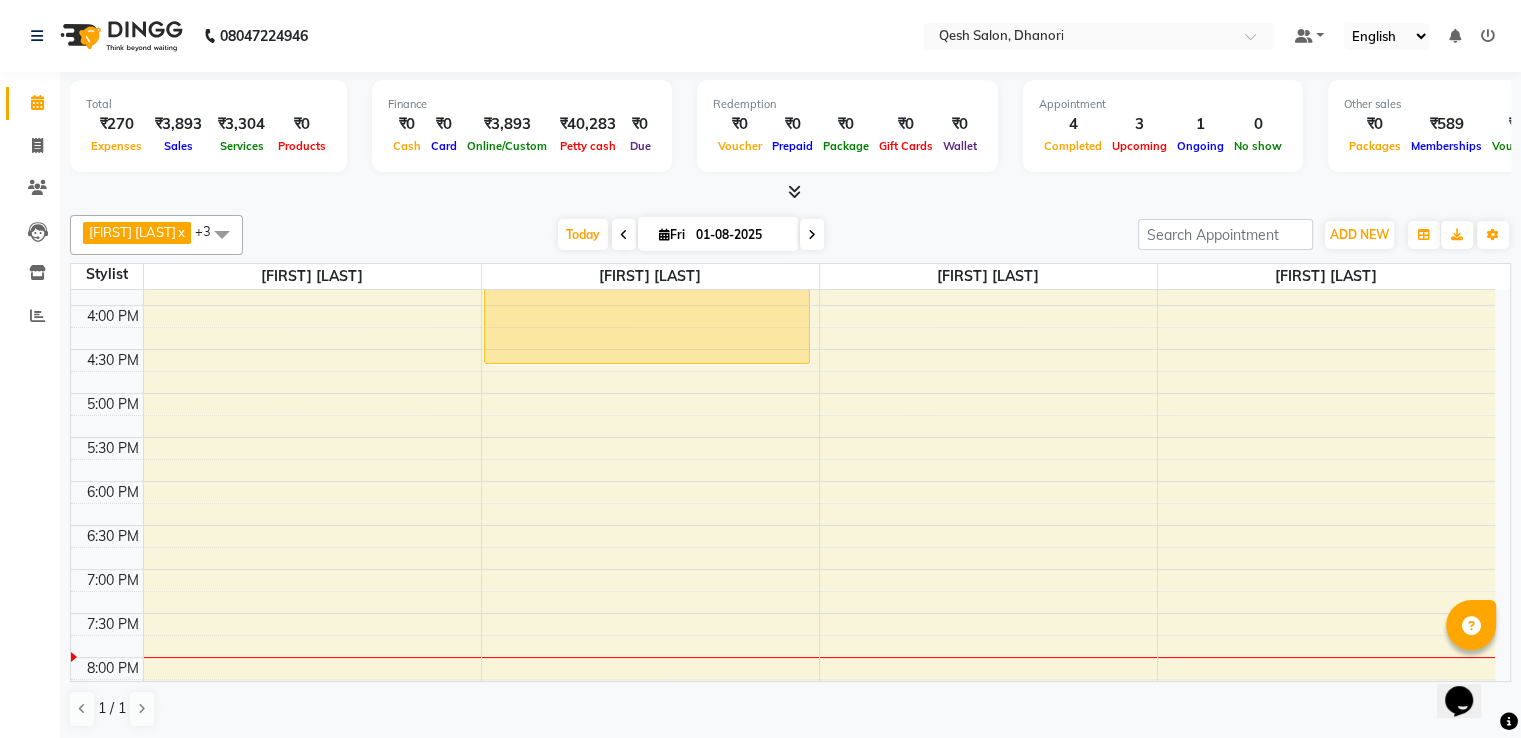 scroll, scrollTop: 828, scrollLeft: 0, axis: vertical 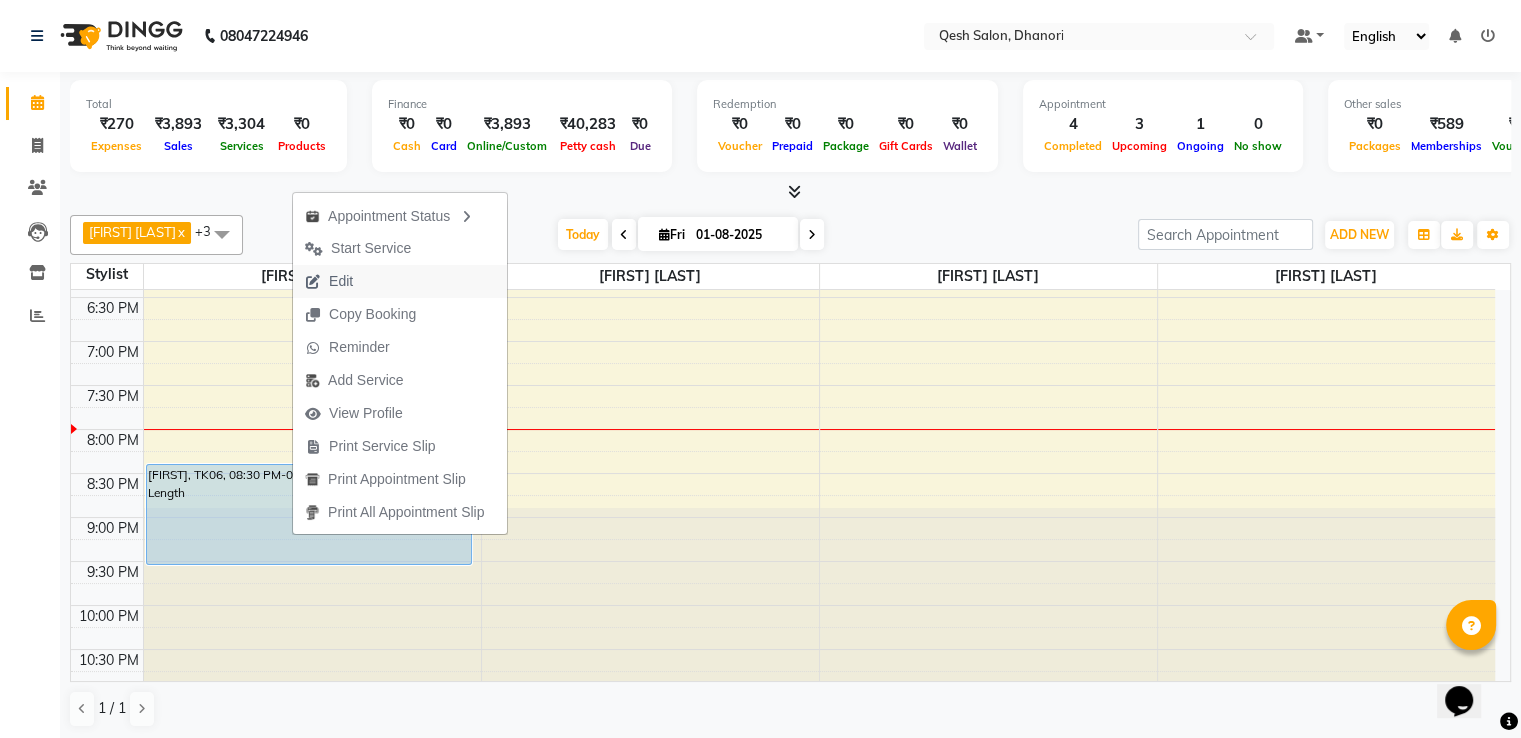 click on "Edit" at bounding box center [341, 281] 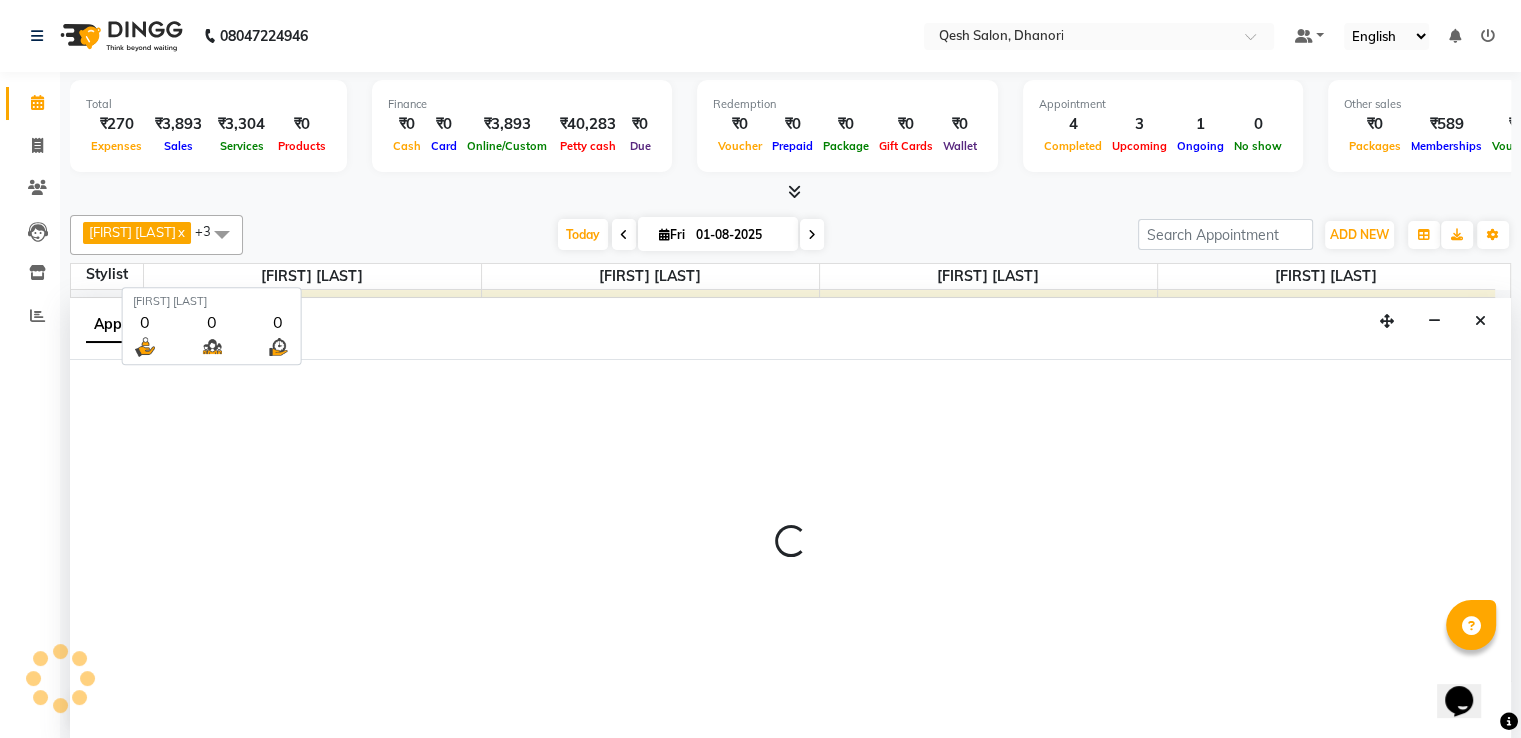 scroll, scrollTop: 1, scrollLeft: 0, axis: vertical 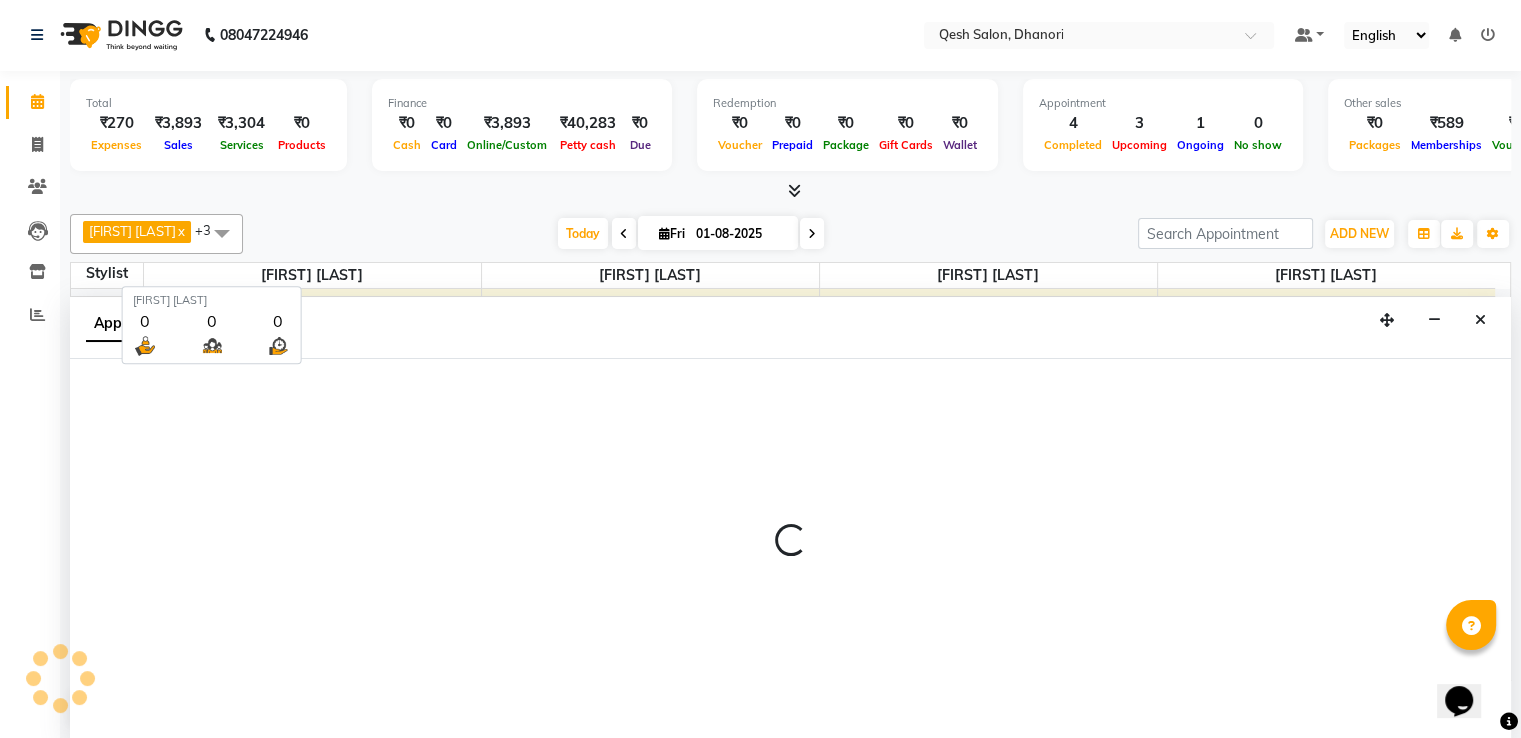 select on "tentative" 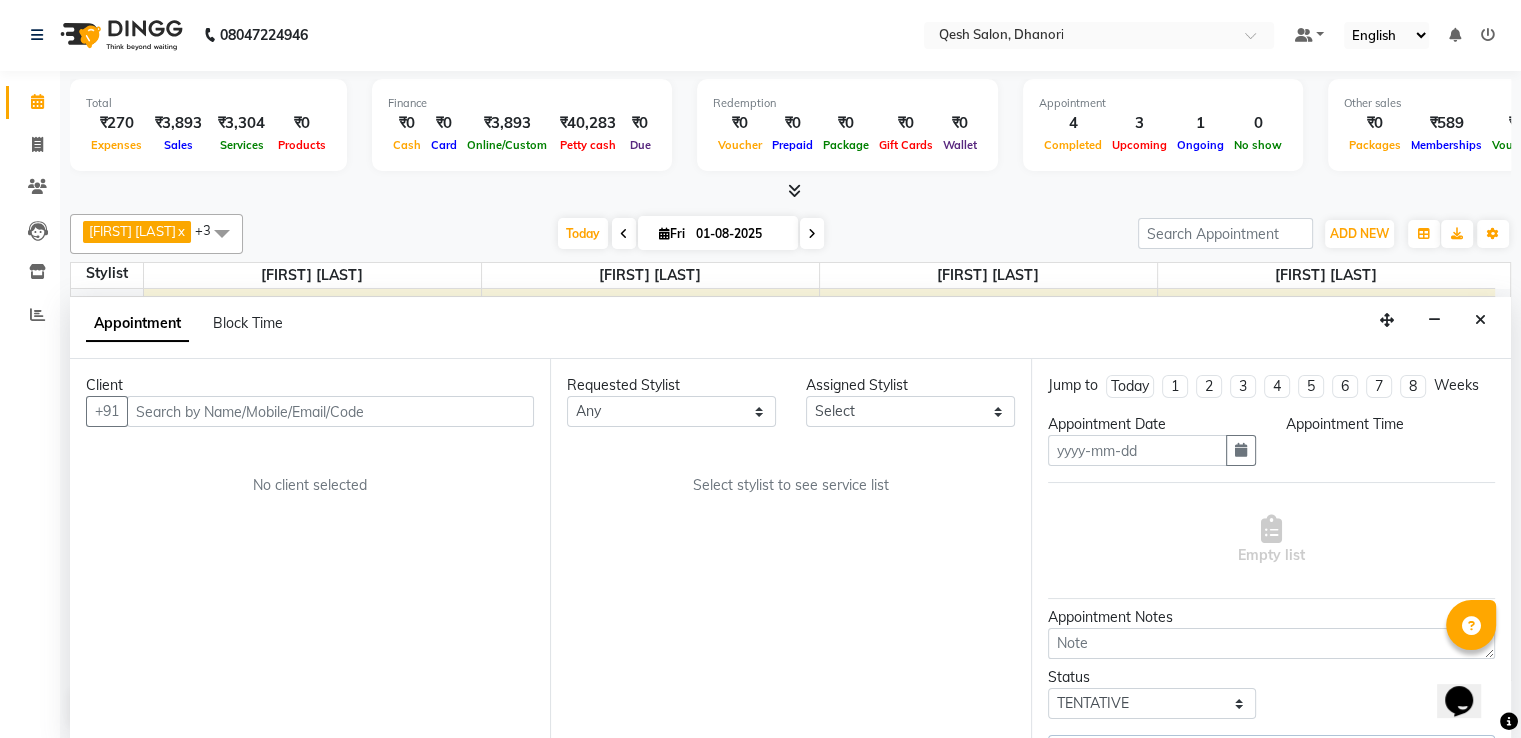 type on "01-08-2025" 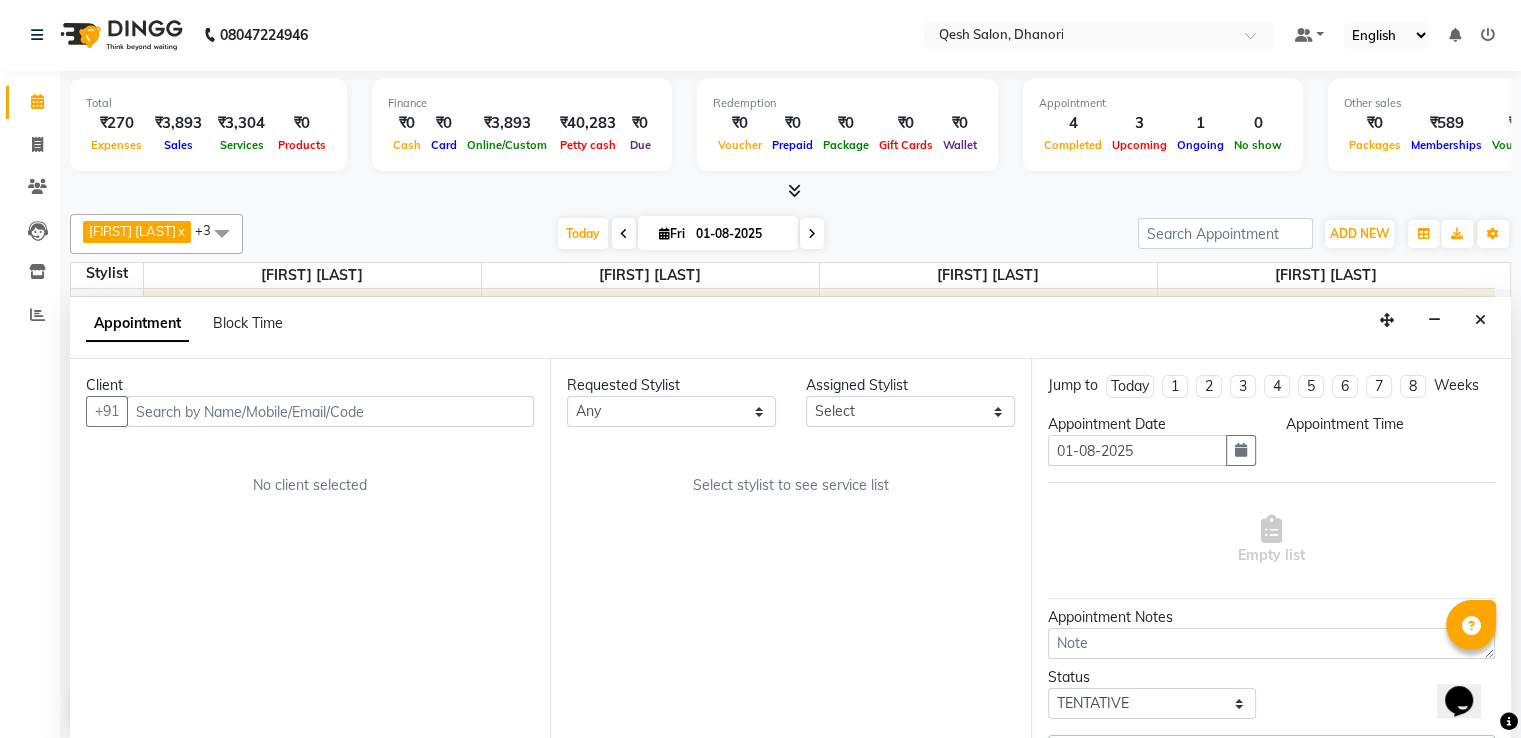 select on "upcoming" 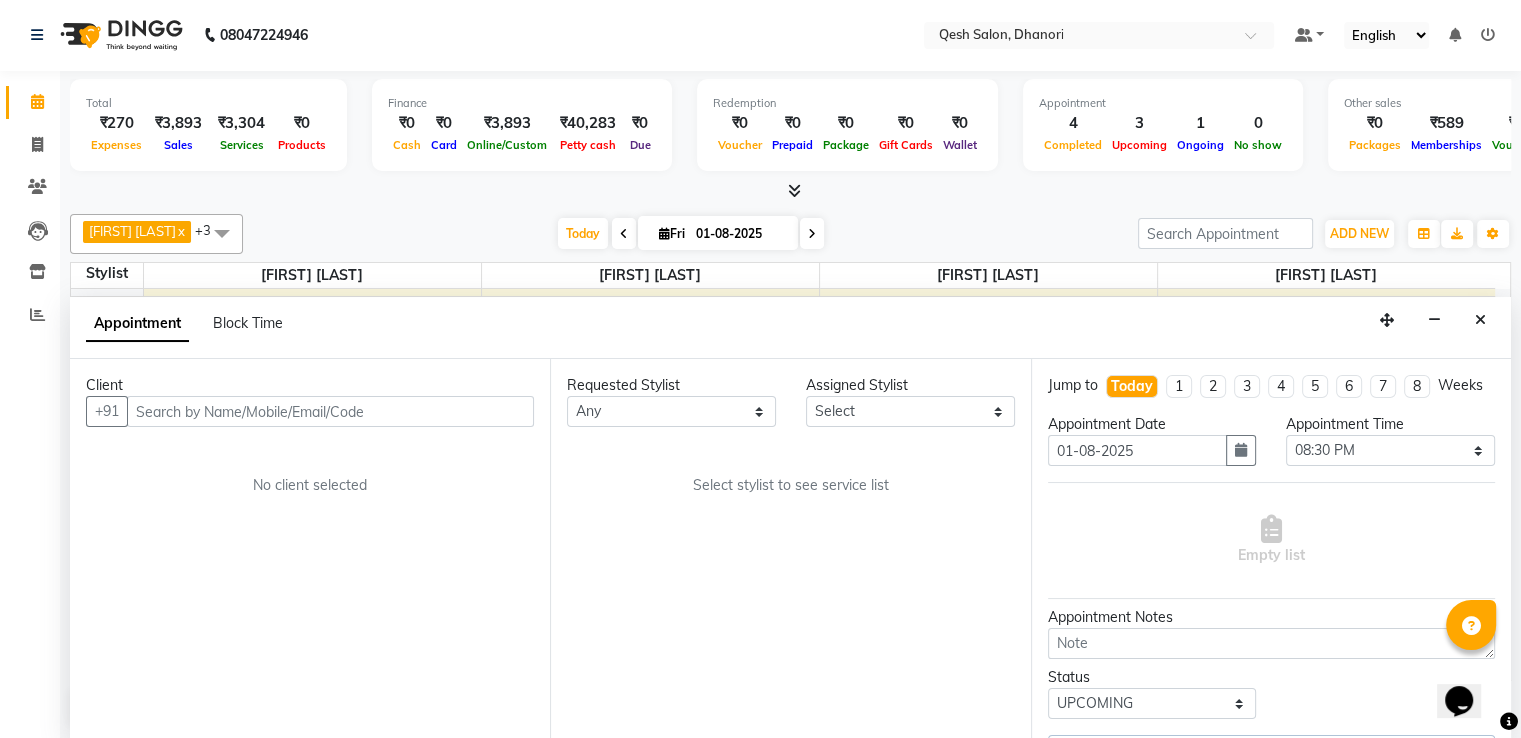 scroll, scrollTop: 828, scrollLeft: 0, axis: vertical 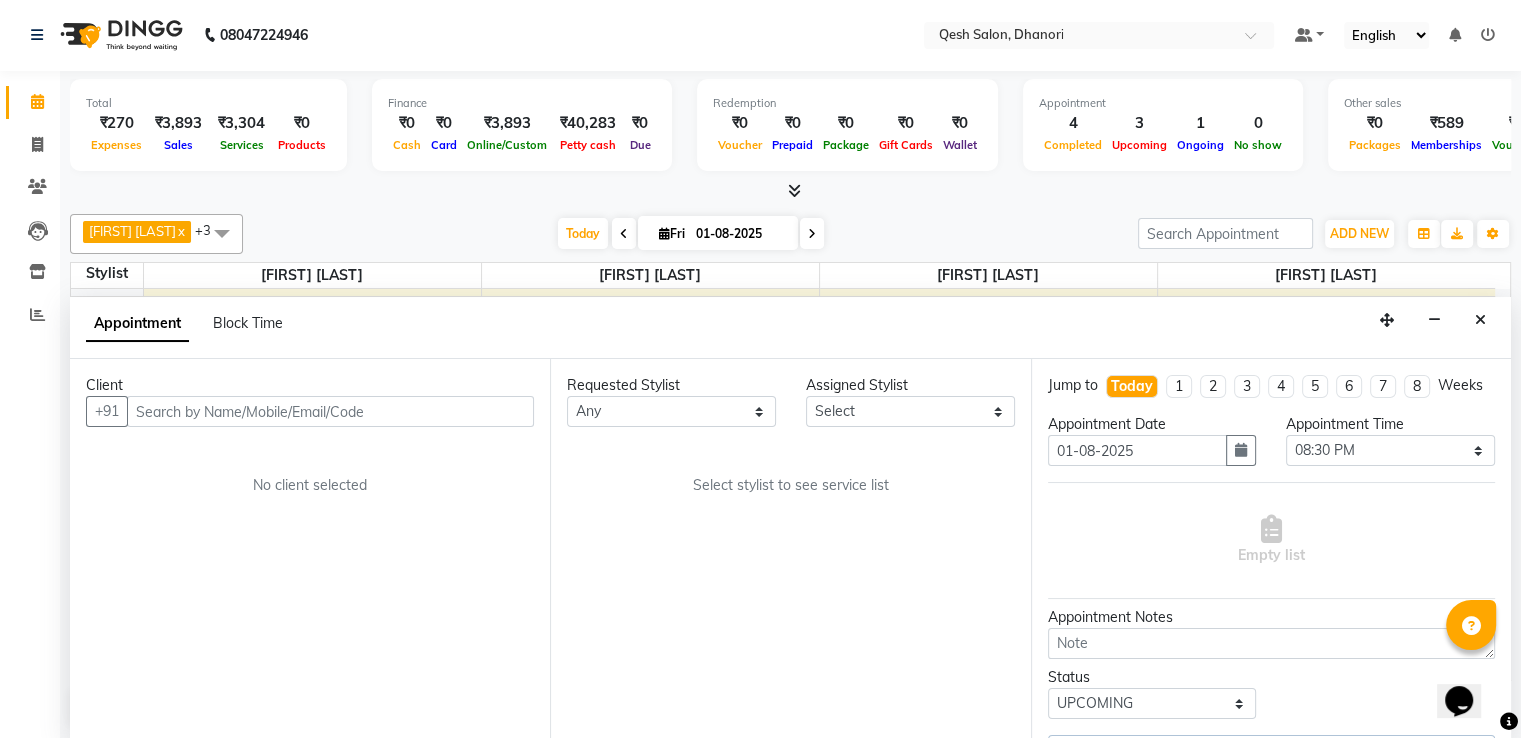 select on "79251" 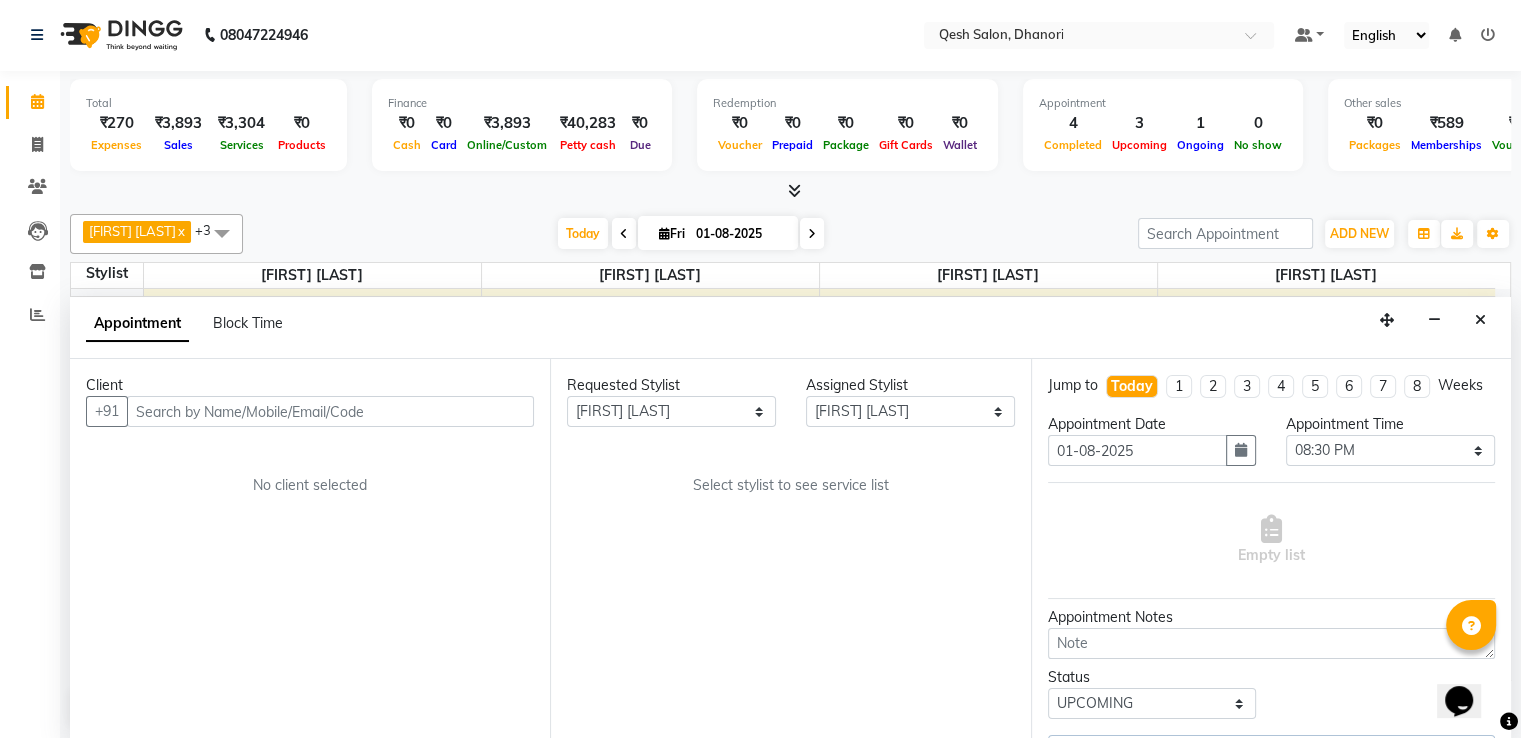 select on "3869" 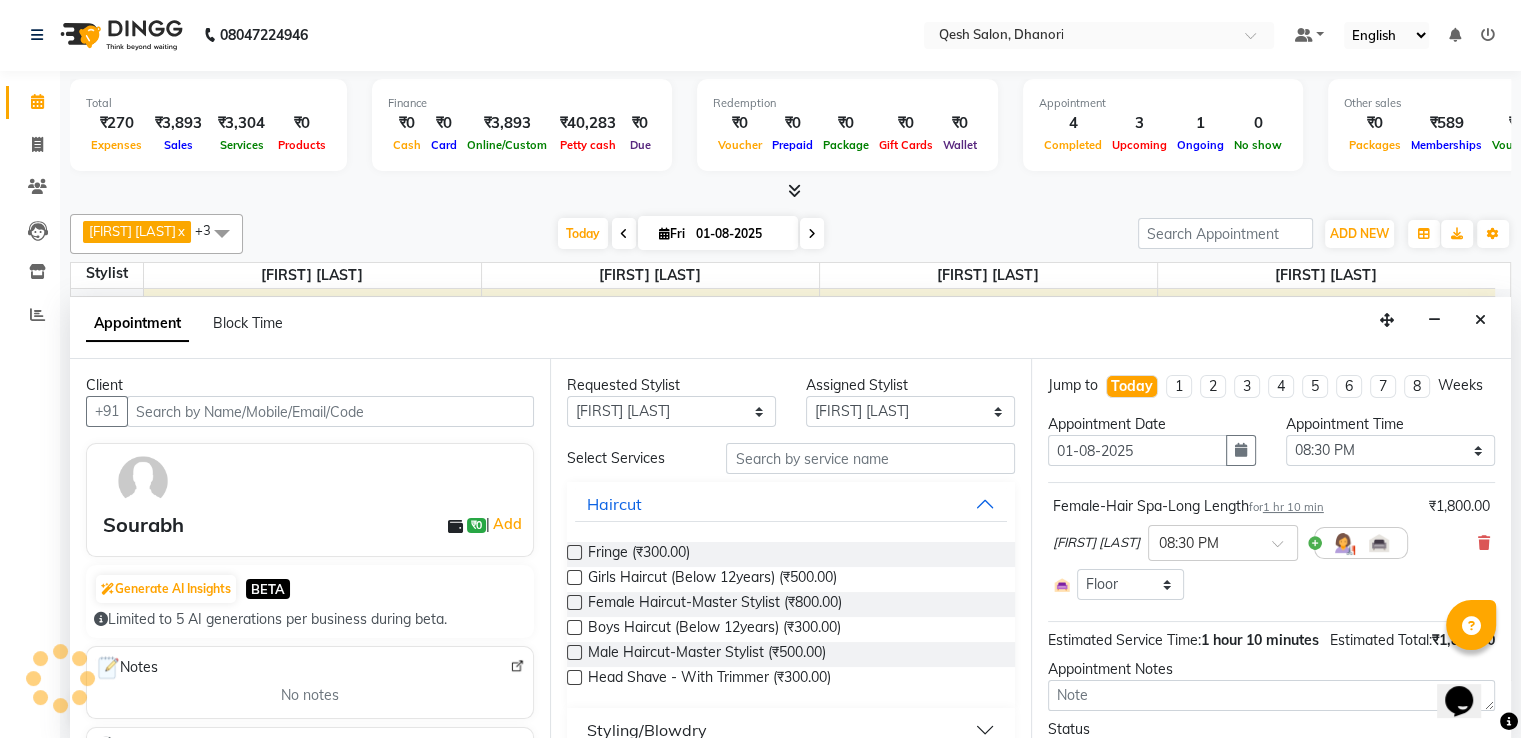 scroll, scrollTop: 138, scrollLeft: 0, axis: vertical 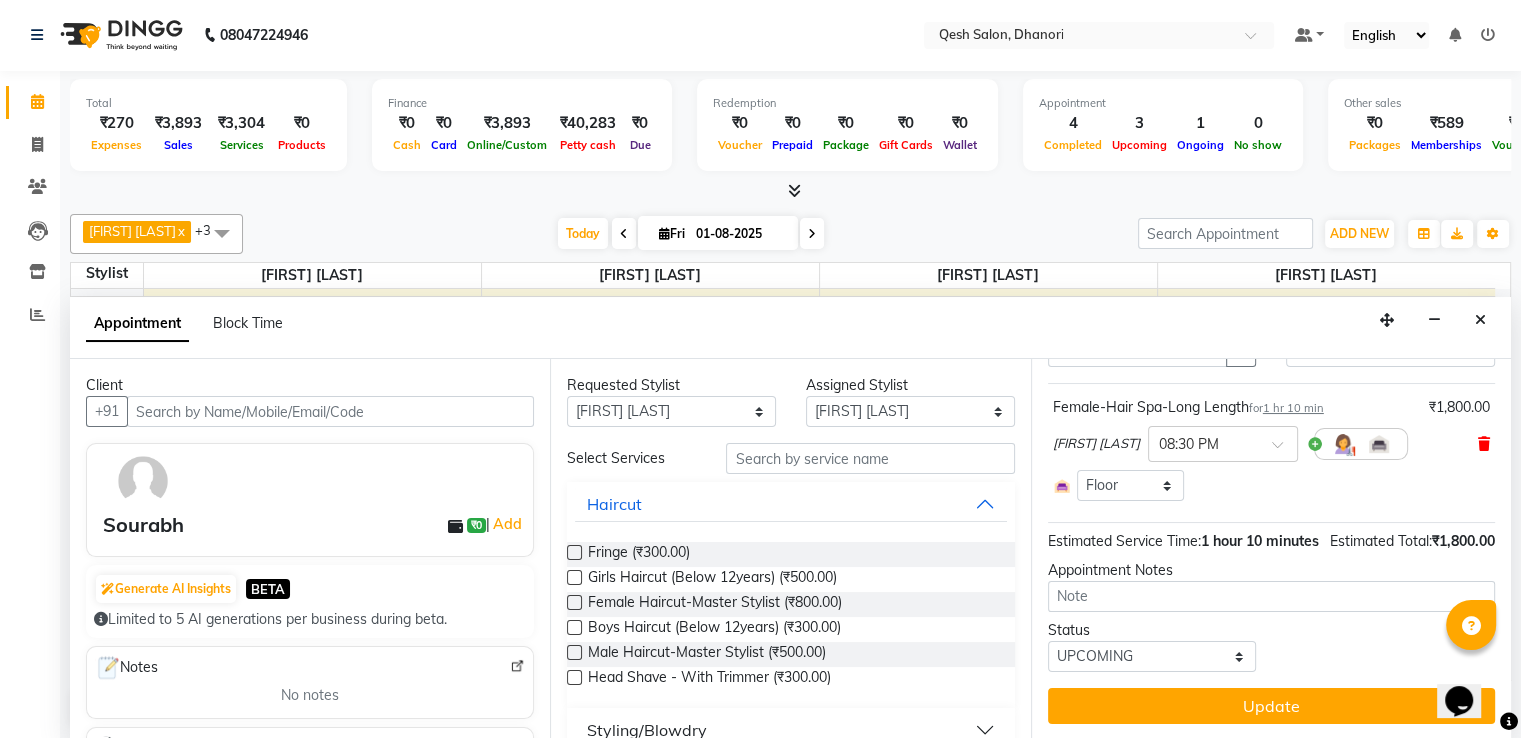 click at bounding box center [1484, 444] 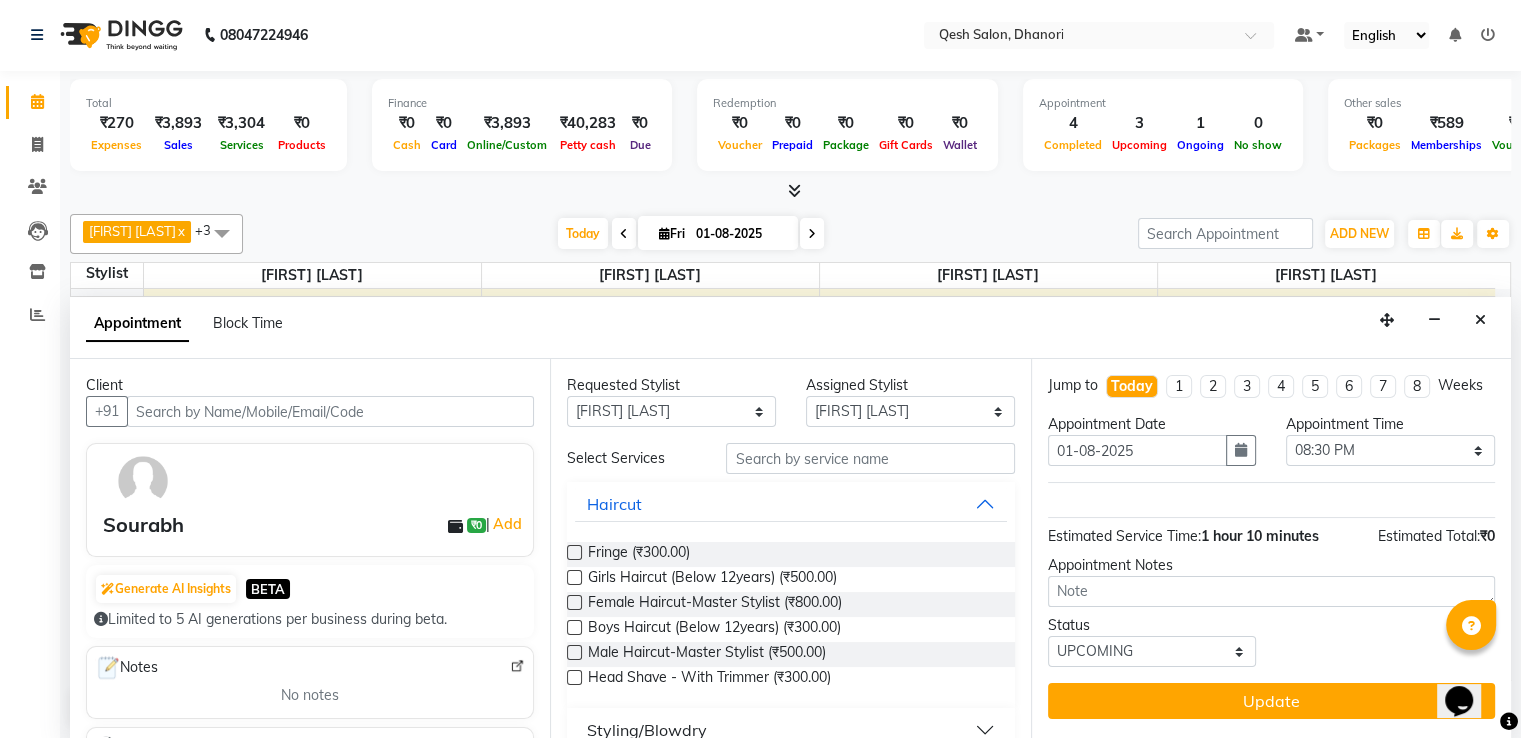 scroll, scrollTop: 0, scrollLeft: 0, axis: both 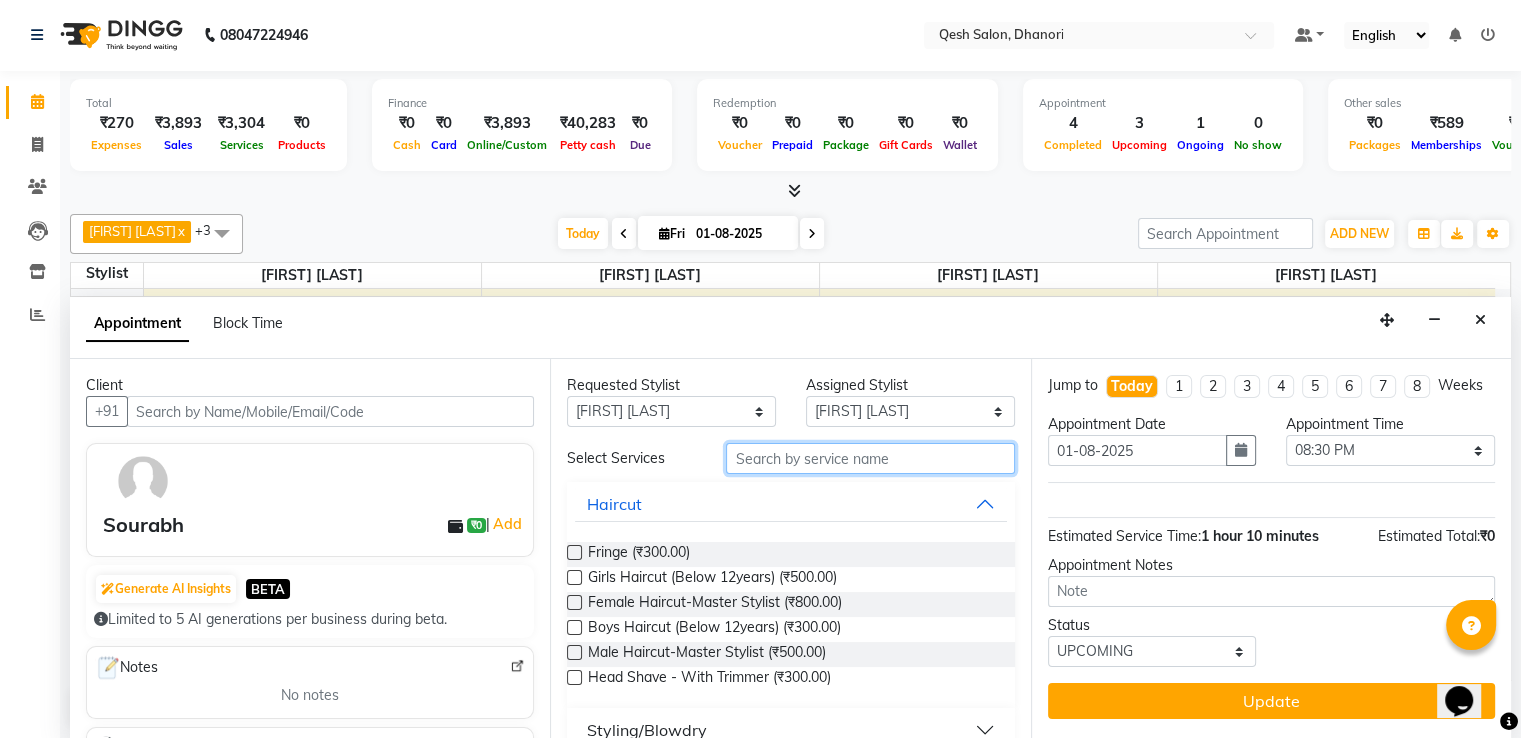 click at bounding box center (870, 458) 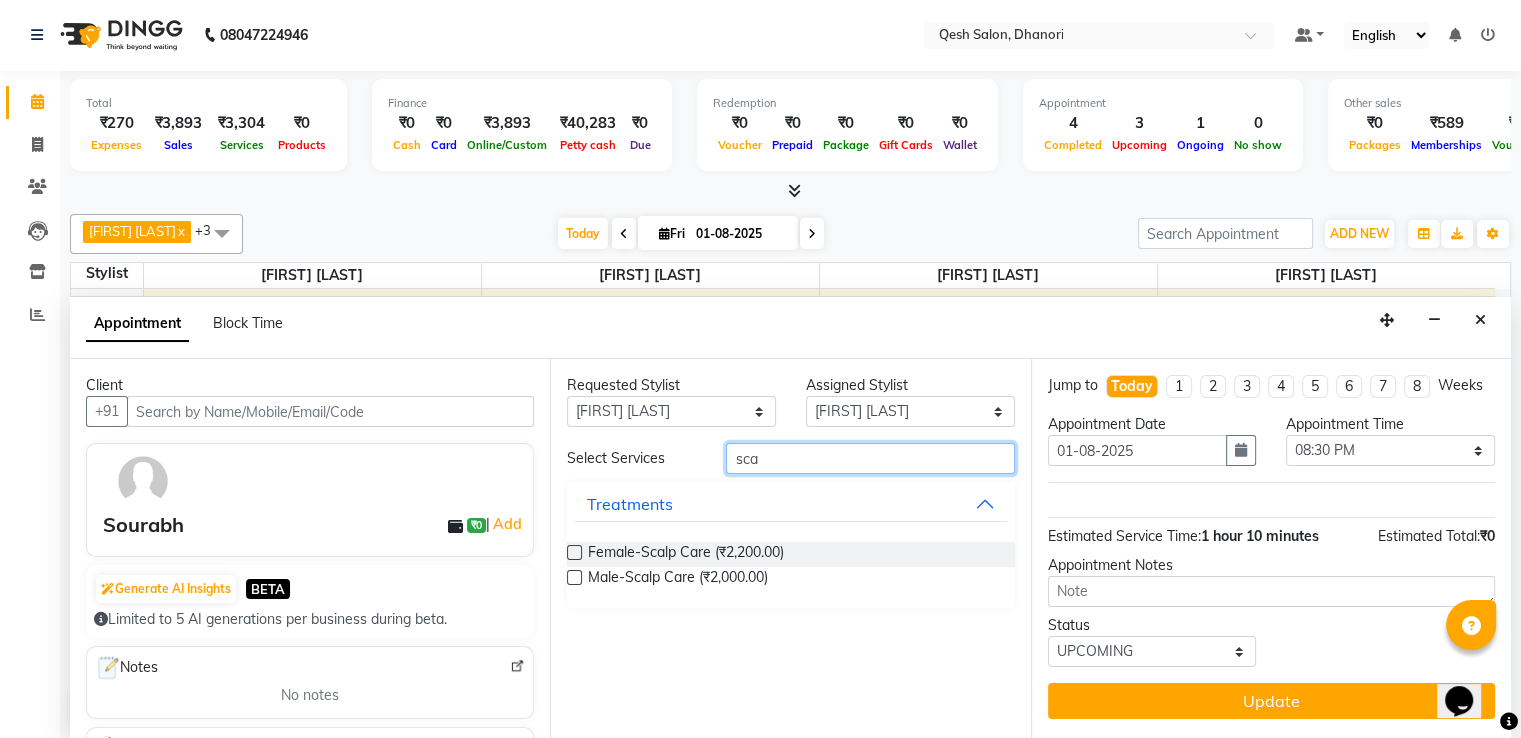 type on "sca" 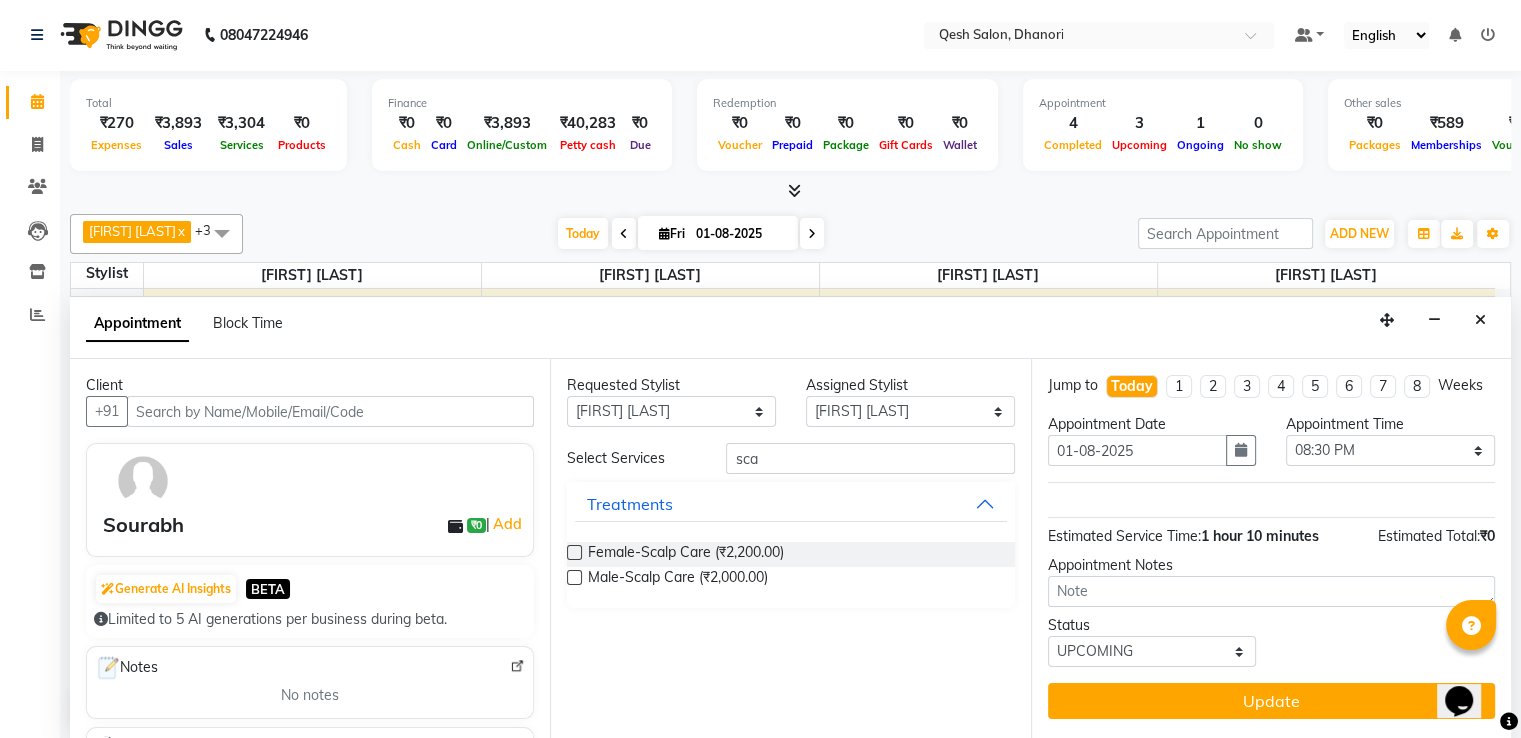 click at bounding box center (574, 552) 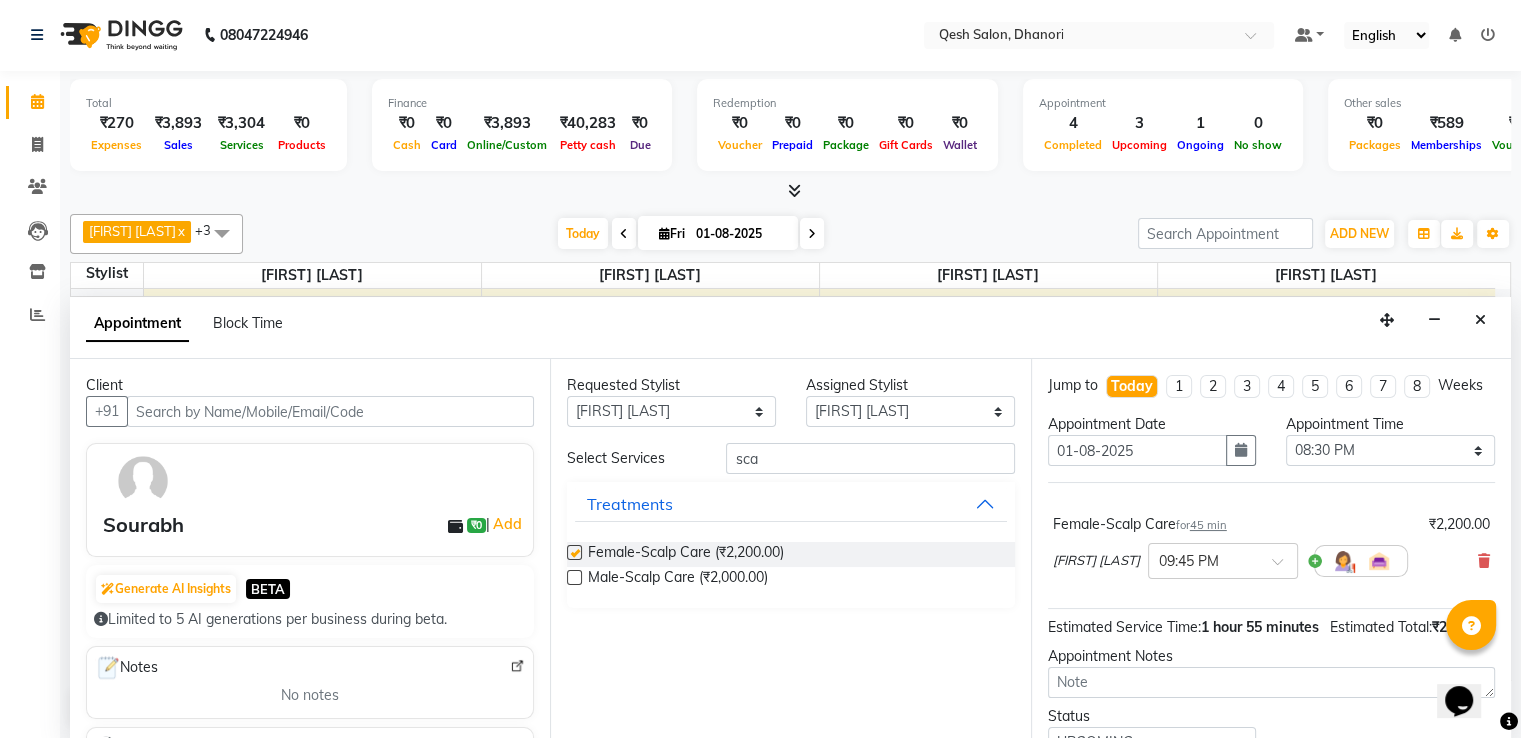 checkbox on "false" 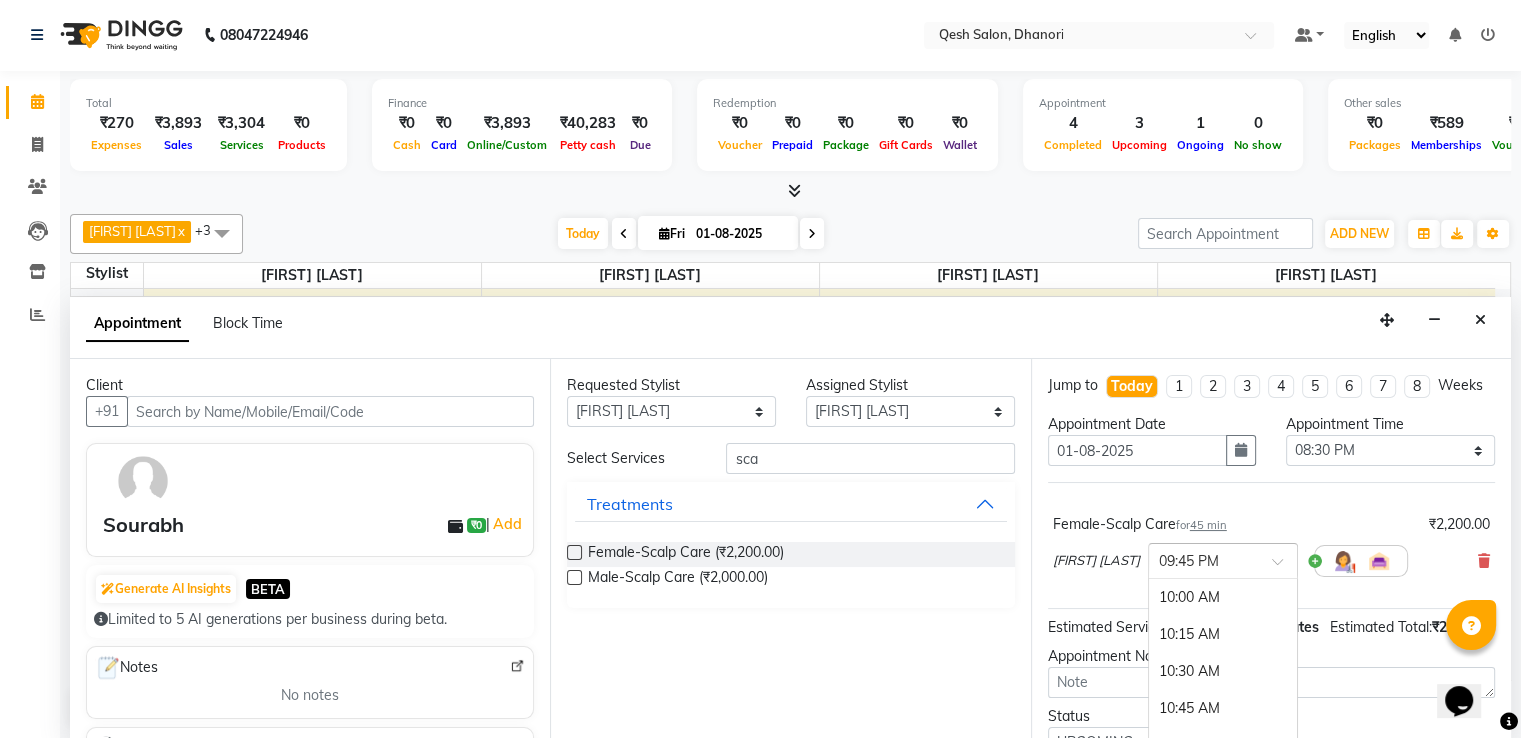 click at bounding box center (1284, 567) 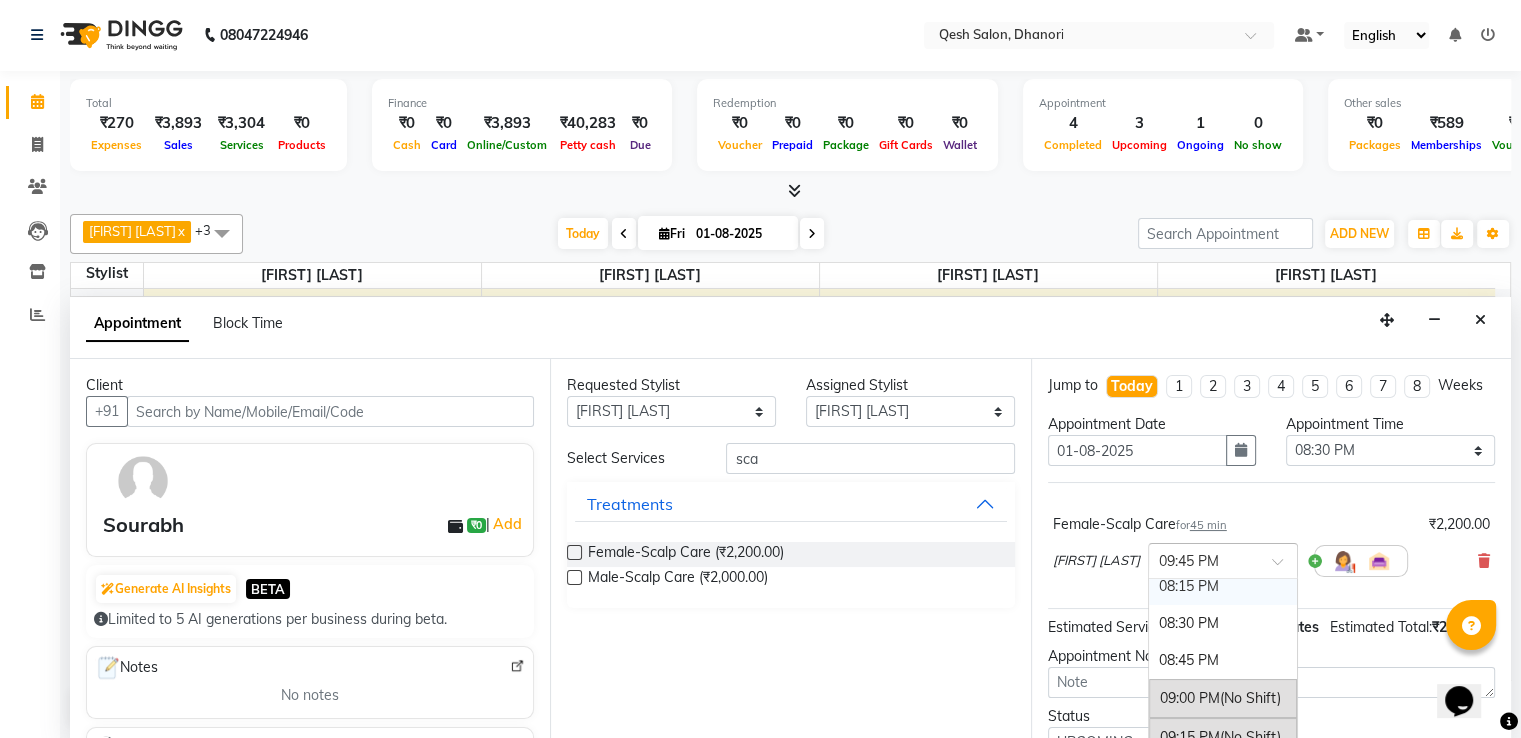 scroll, scrollTop: 1487, scrollLeft: 0, axis: vertical 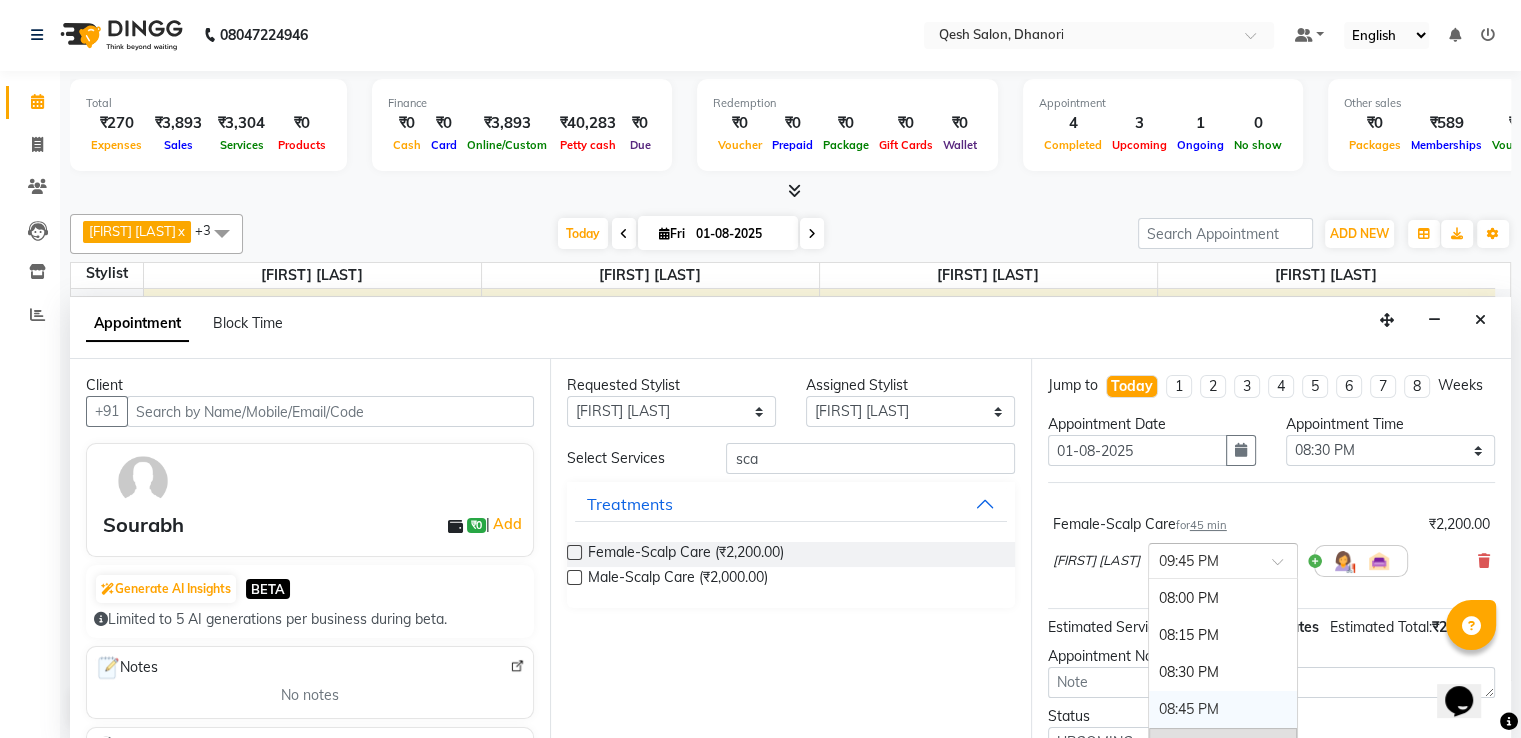 click on "08:45 PM" at bounding box center [1223, 709] 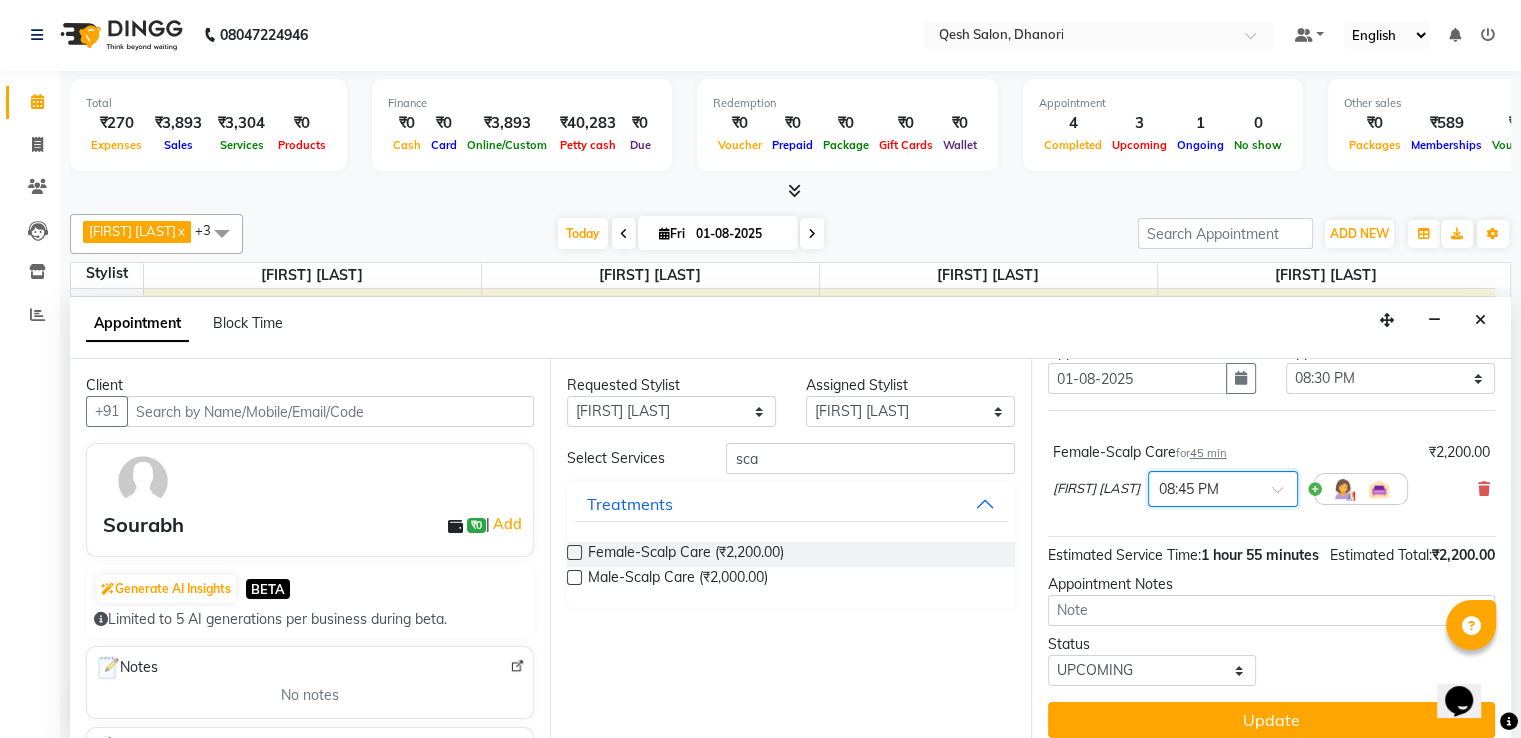scroll, scrollTop: 125, scrollLeft: 0, axis: vertical 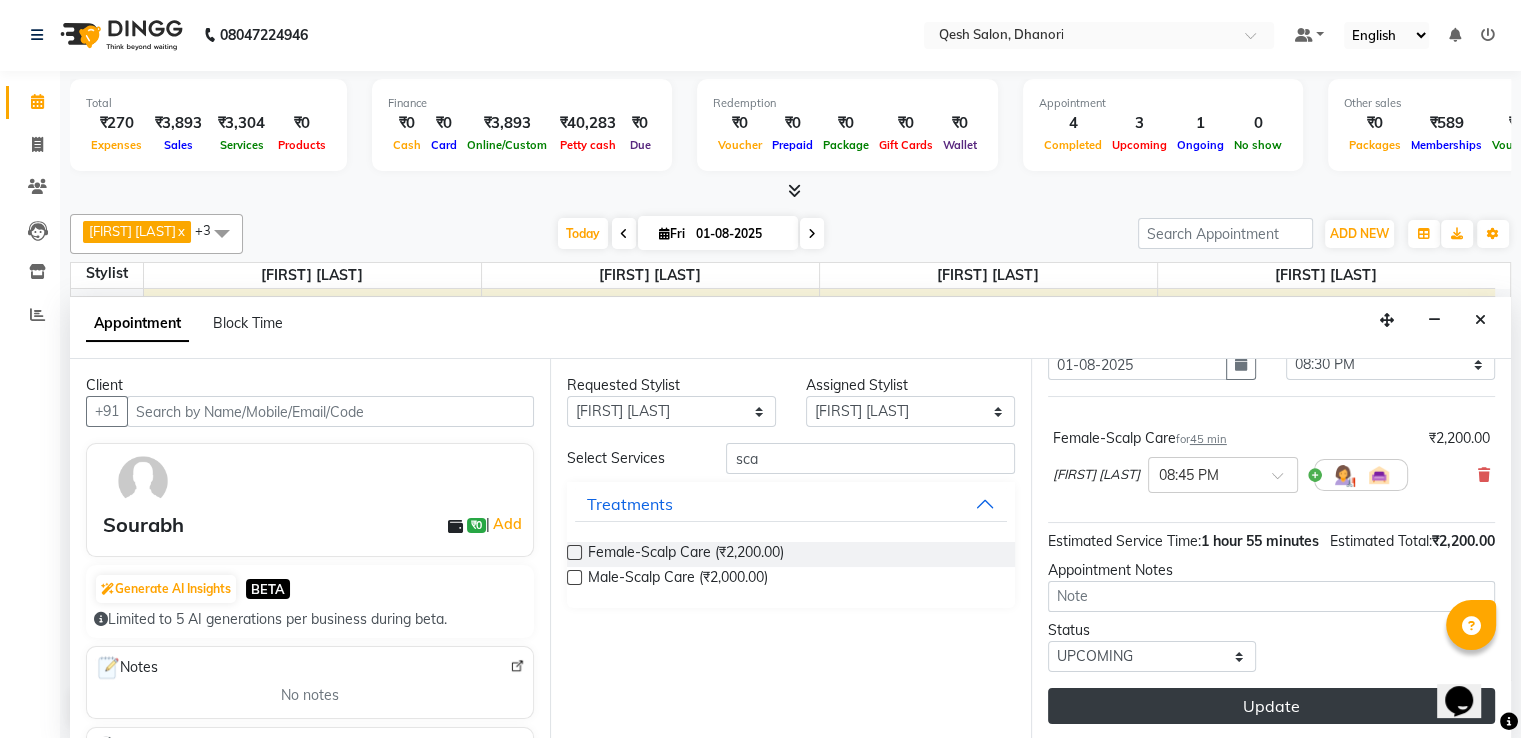 click on "Update" at bounding box center (1271, 706) 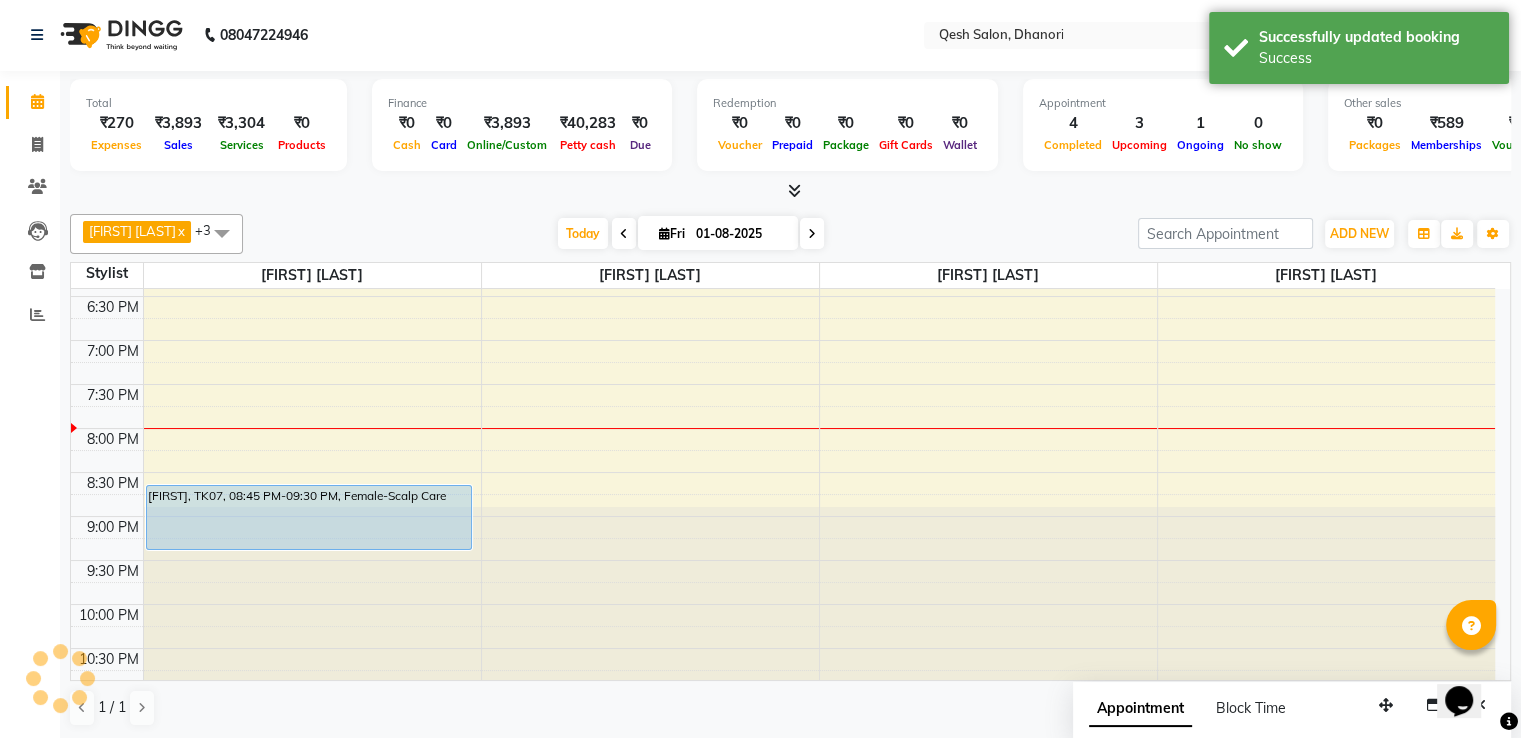 scroll, scrollTop: 0, scrollLeft: 0, axis: both 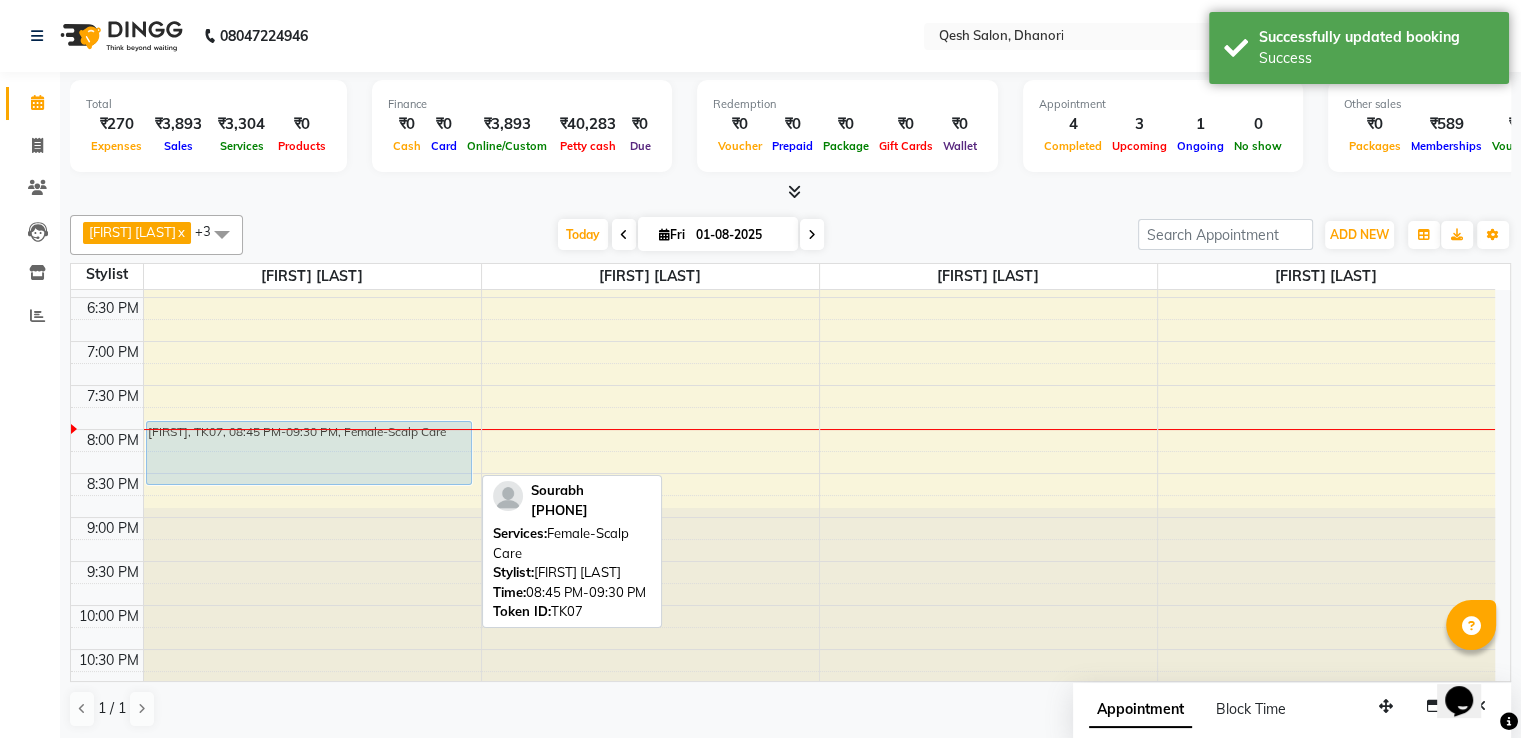 drag, startPoint x: 331, startPoint y: 511, endPoint x: 330, endPoint y: 451, distance: 60.00833 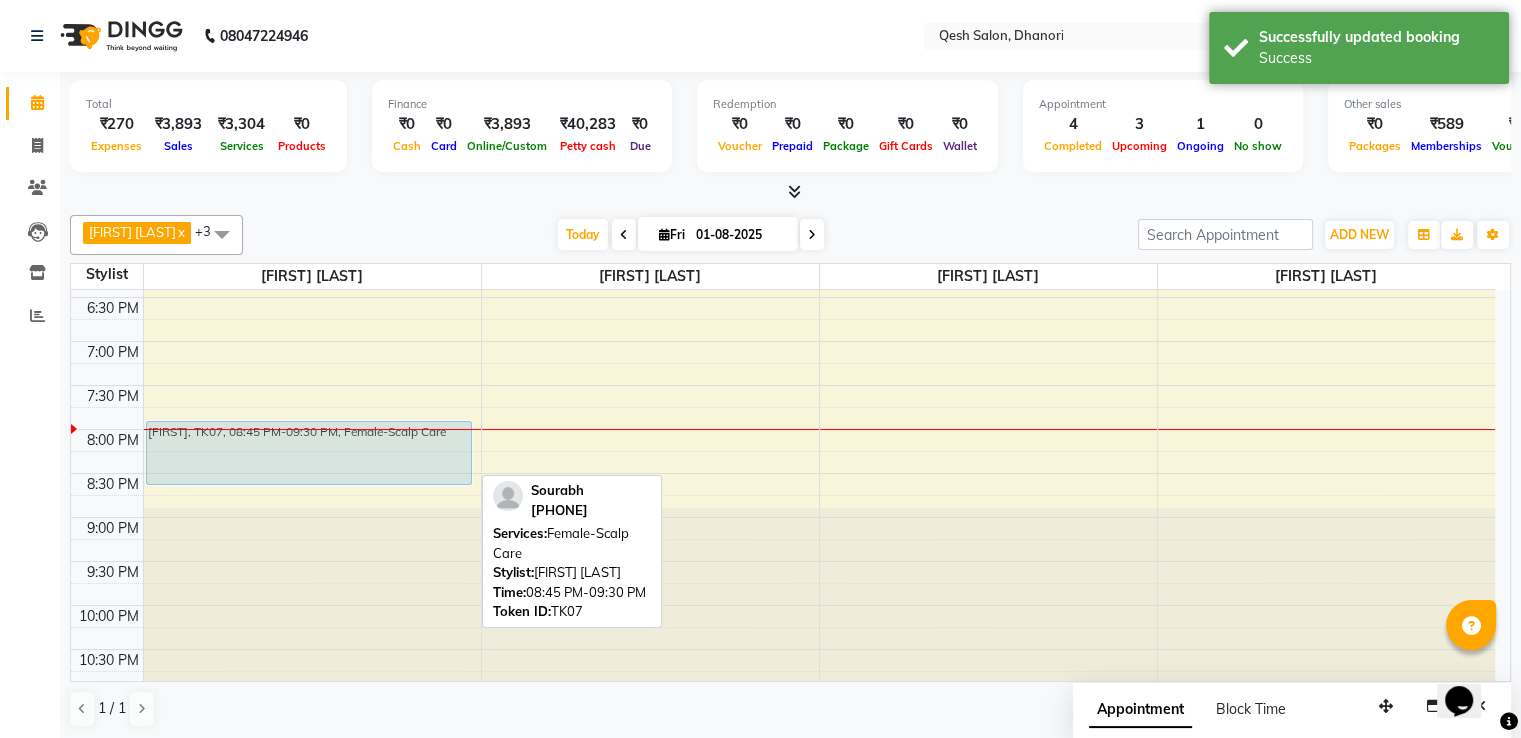 click on "[FIRST], TK01, 12:45 PM-01:45 PM, Female-Hair Spa-Medium Length    [FIRST], TK07, 08:45 PM-09:30 PM, Female-Scalp Care    [FIRST], TK07, 08:45 PM-09:30 PM, Female-Scalp Care" at bounding box center (312, 77) 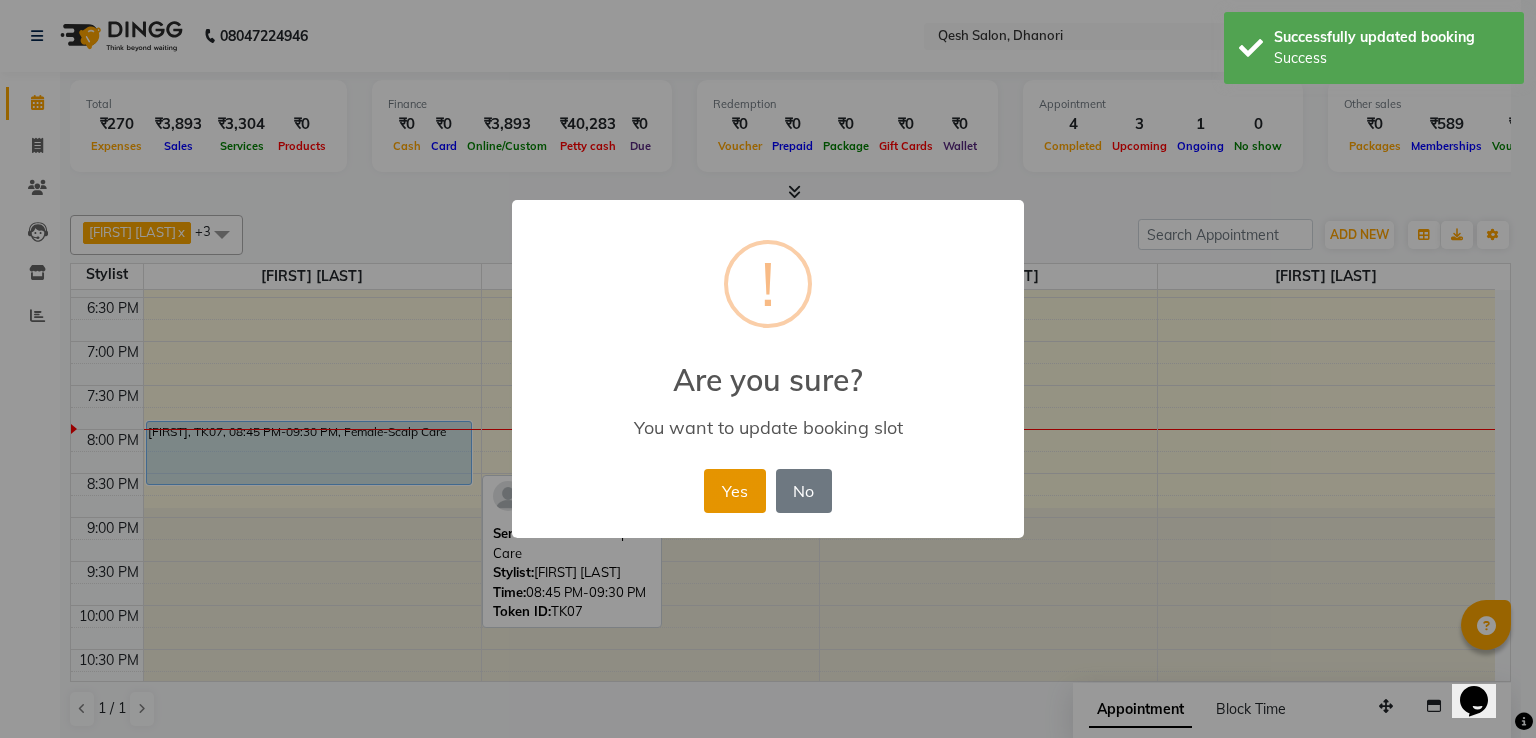 click on "Yes" at bounding box center [734, 491] 